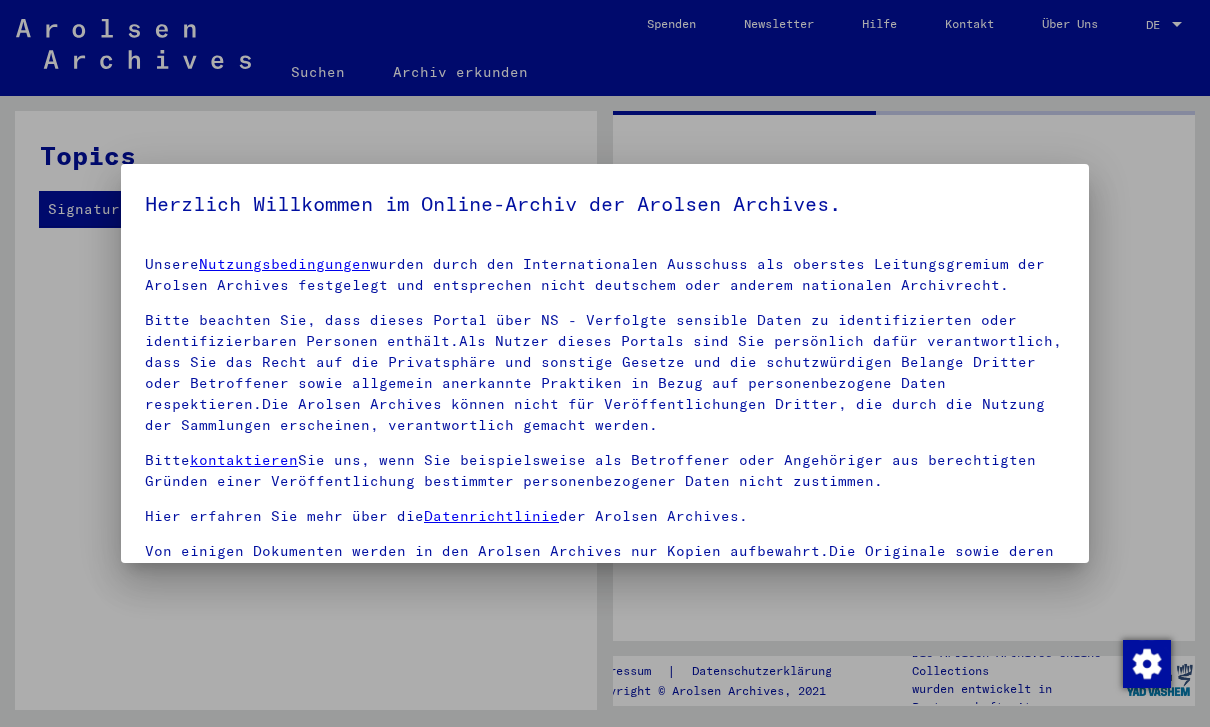 scroll, scrollTop: 0, scrollLeft: 0, axis: both 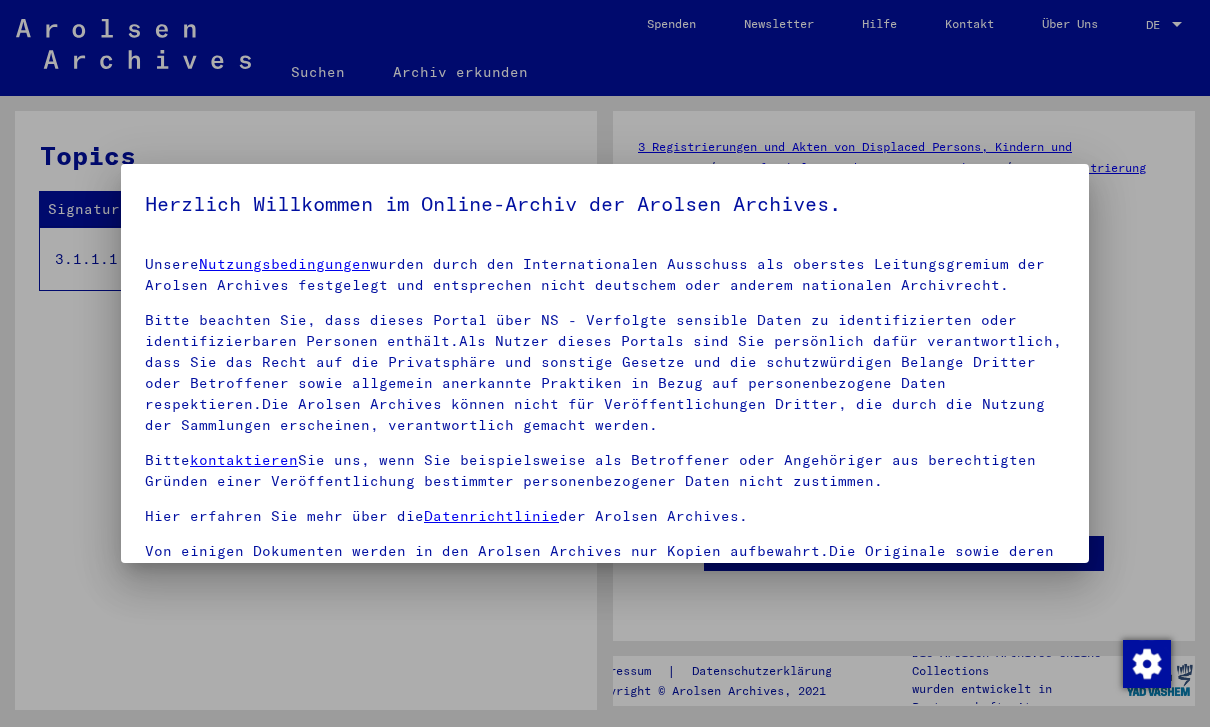 click at bounding box center [605, 363] 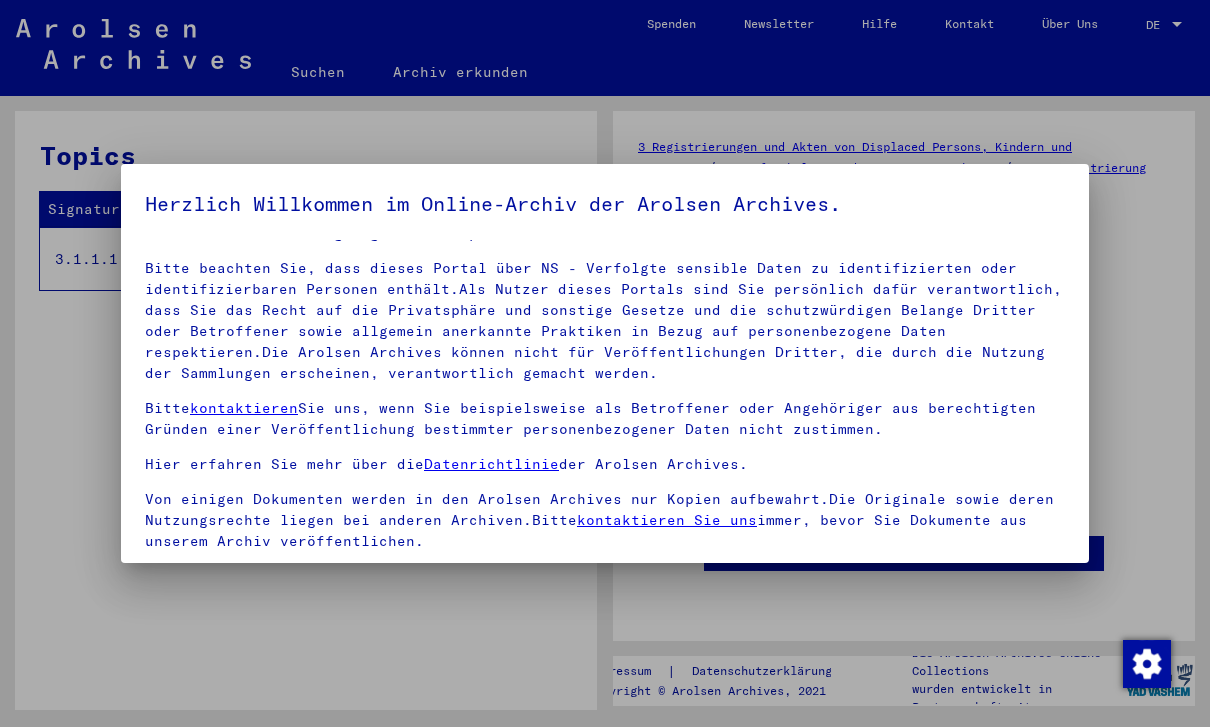 scroll, scrollTop: 40, scrollLeft: 0, axis: vertical 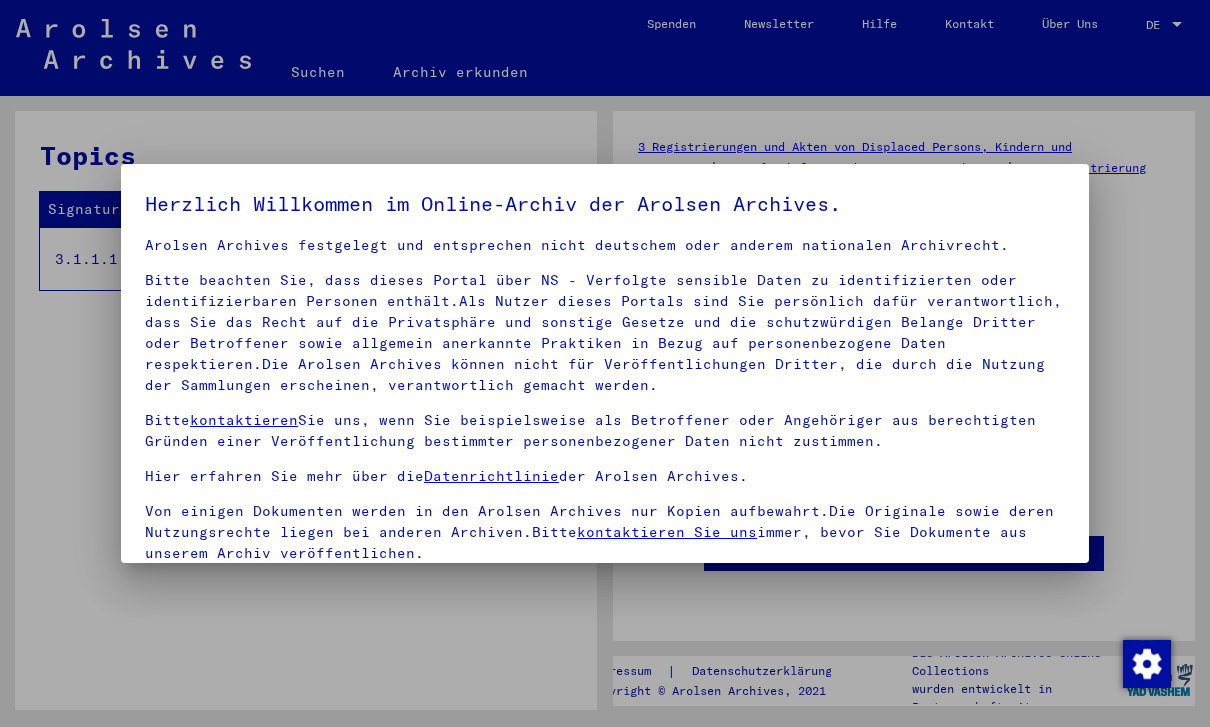 click at bounding box center [605, 363] 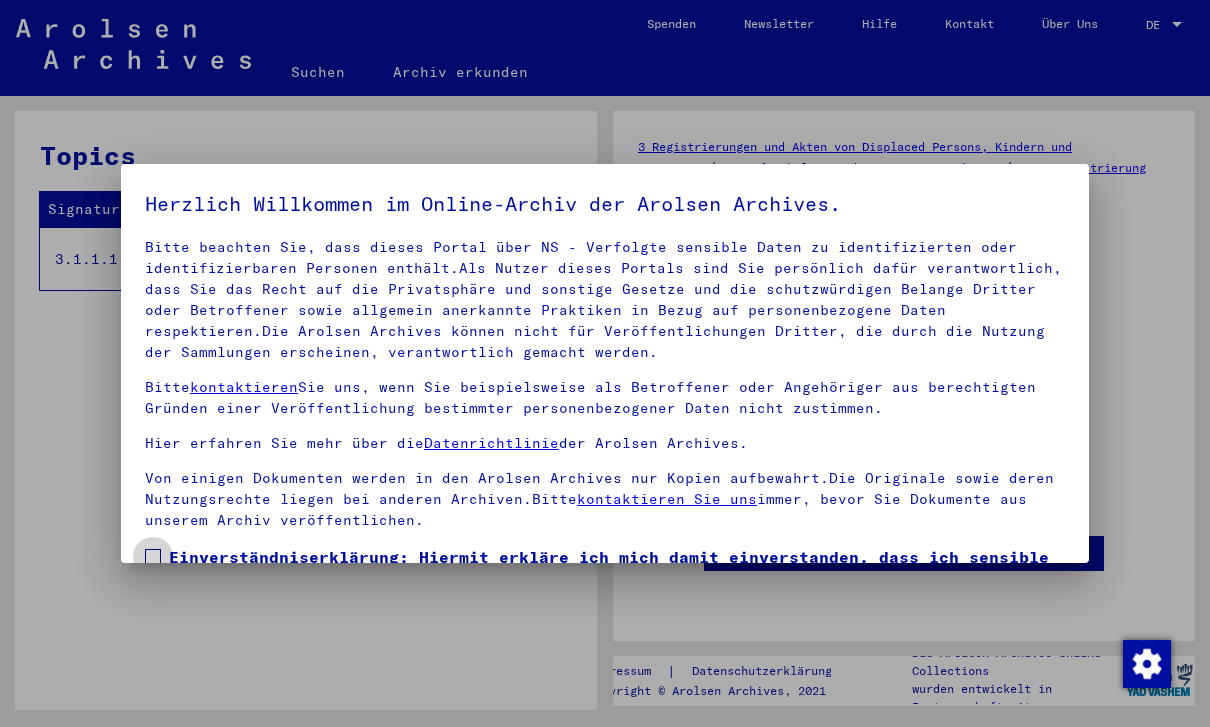 scroll, scrollTop: 32, scrollLeft: 0, axis: vertical 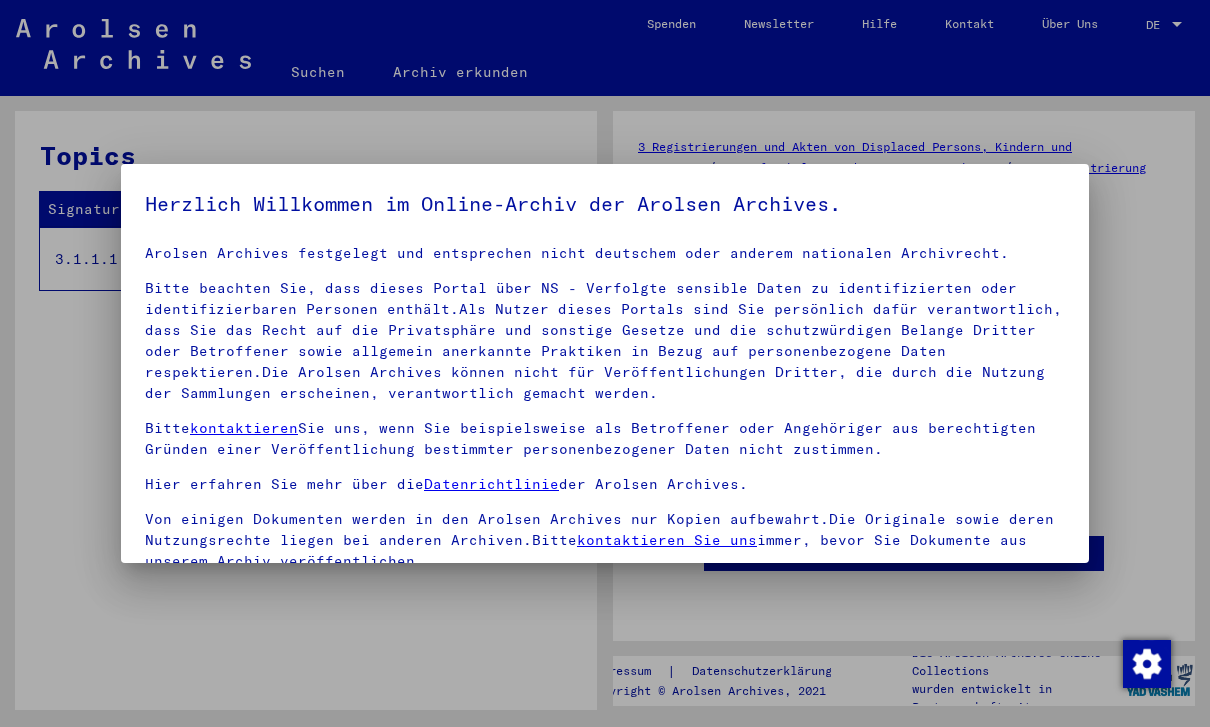 click on "[TEXT]" at bounding box center [605, 540] 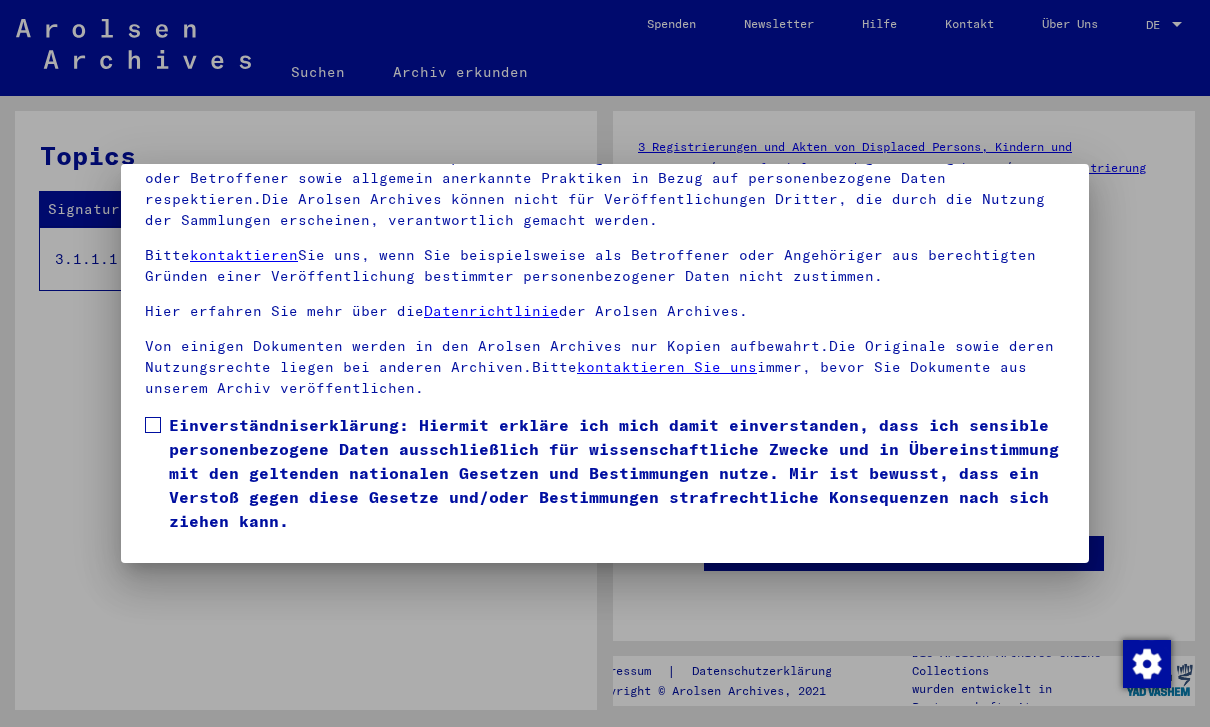 scroll, scrollTop: 214, scrollLeft: 0, axis: vertical 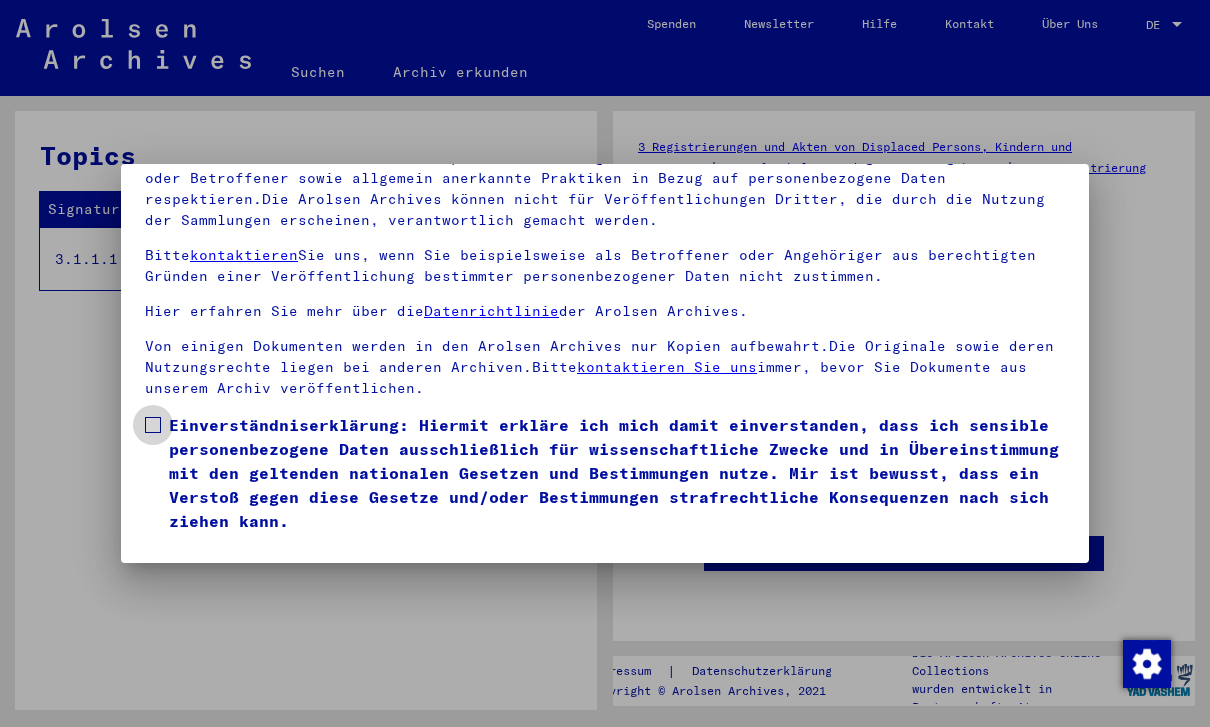 click at bounding box center [153, 425] 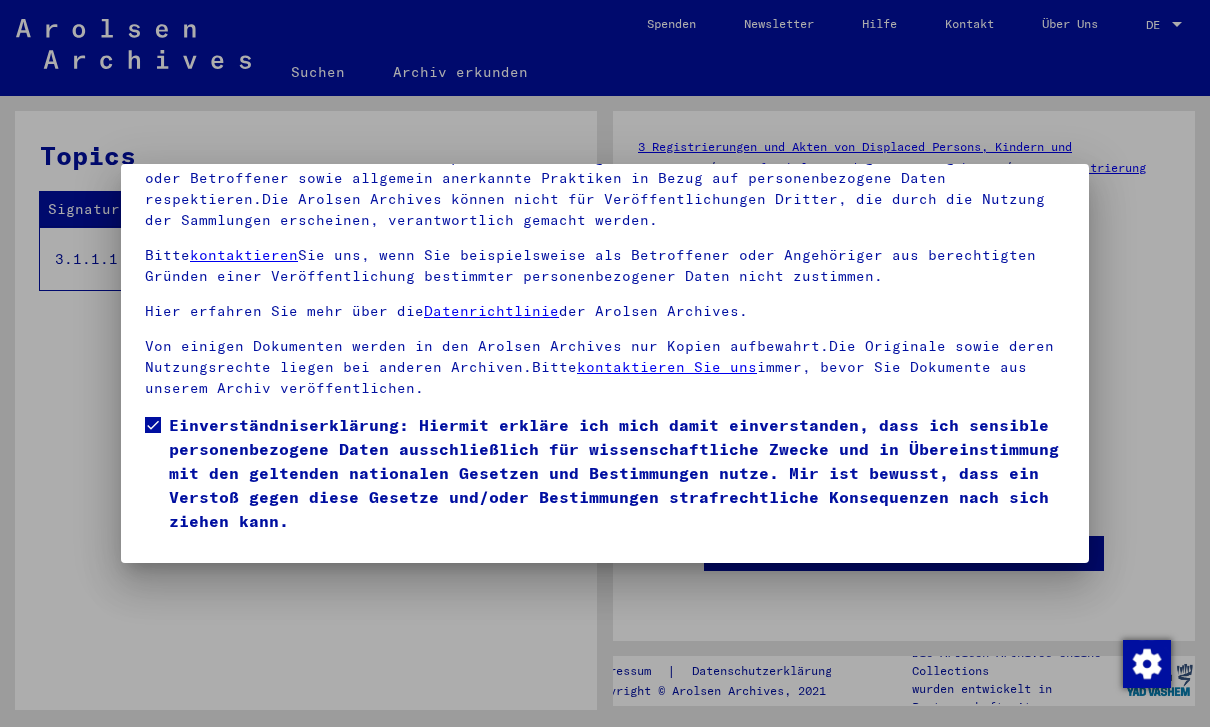 click on "Ich stimme zu" at bounding box center [220, 562] 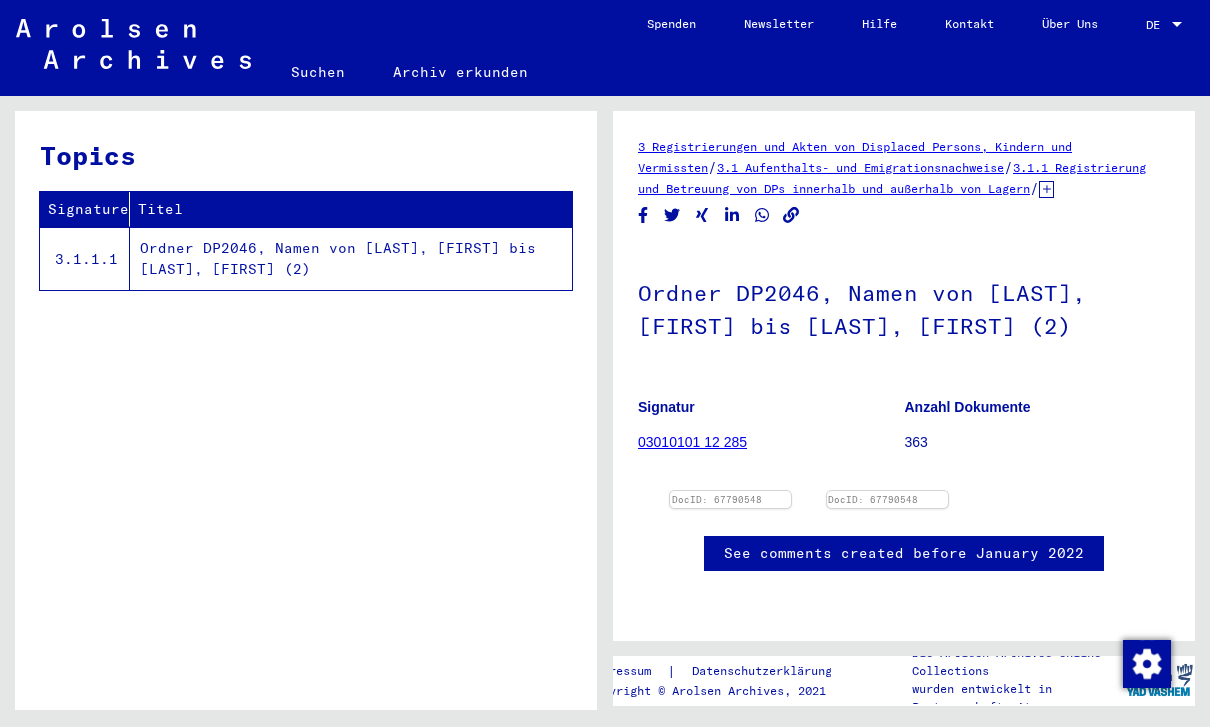 scroll, scrollTop: 0, scrollLeft: 0, axis: both 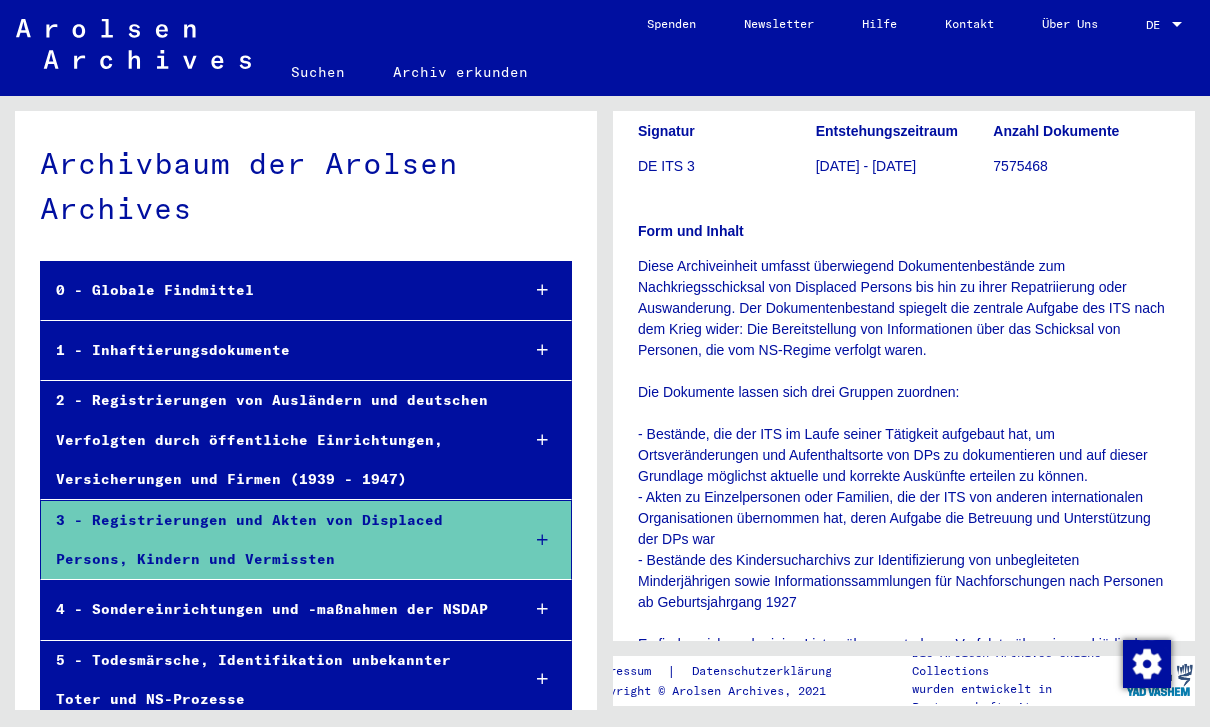 click on "[TEXT]" at bounding box center [904, 508] 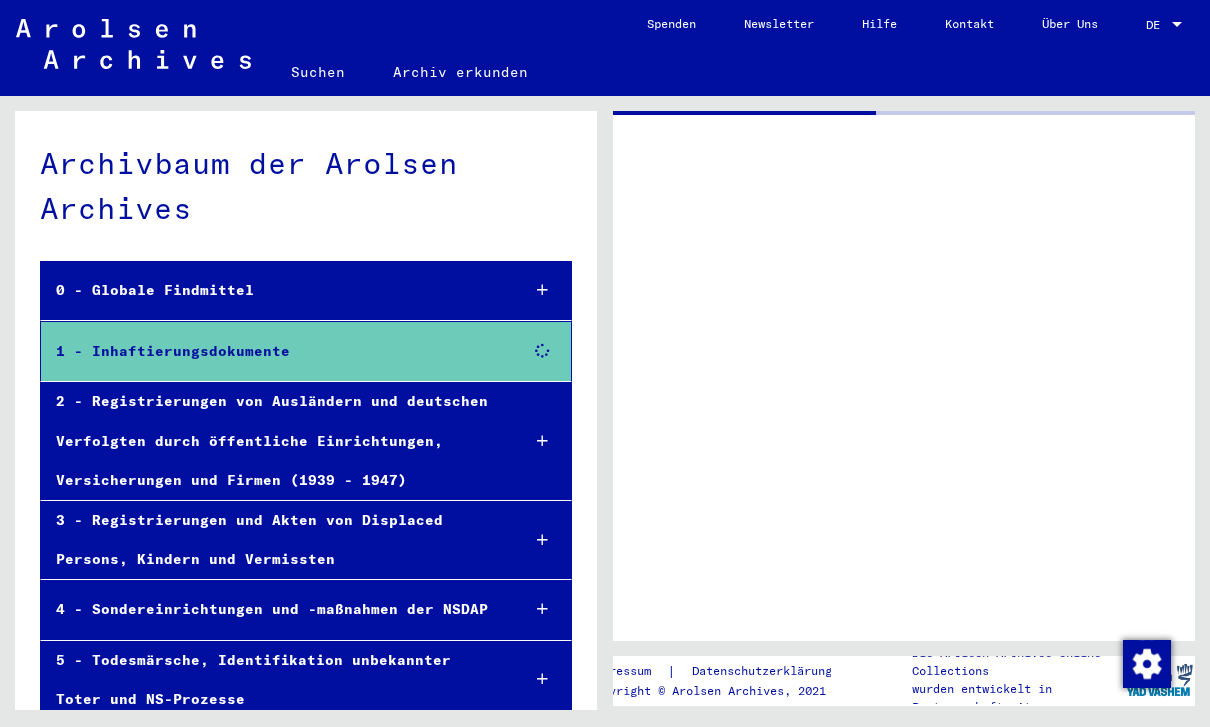 scroll, scrollTop: 0, scrollLeft: 0, axis: both 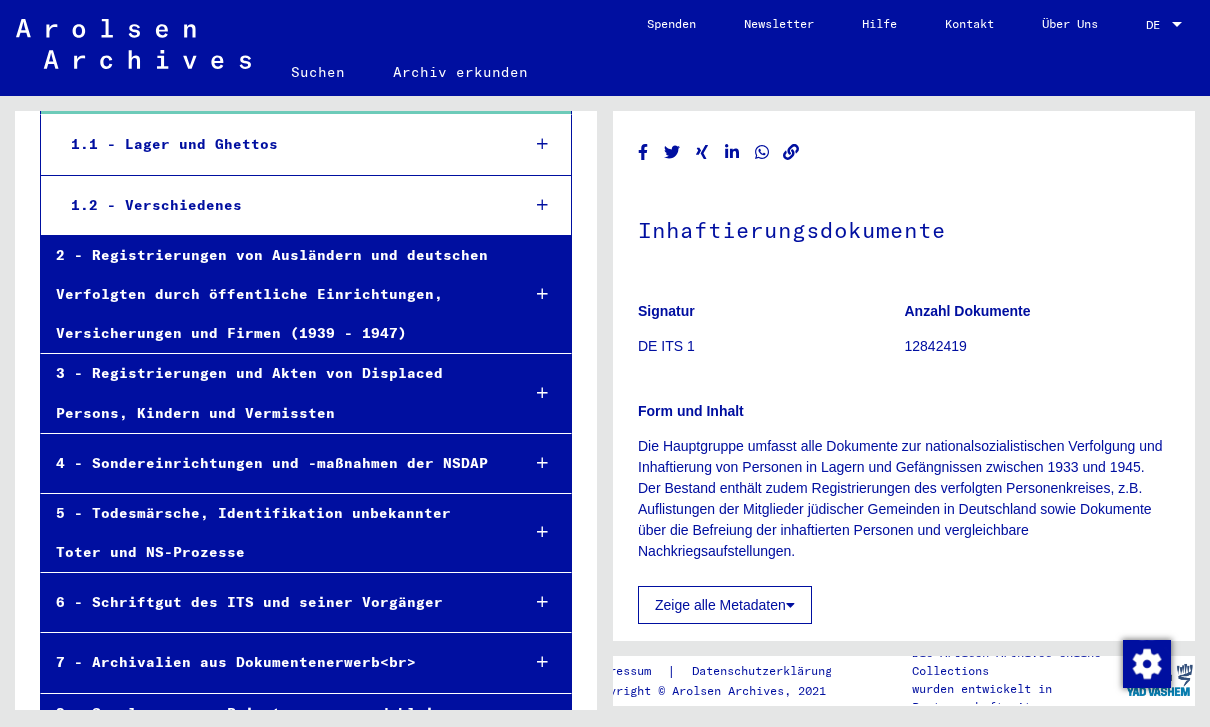 click on "7 - Archivalien aus Dokumentenerwerb<br>" at bounding box center (272, 662) 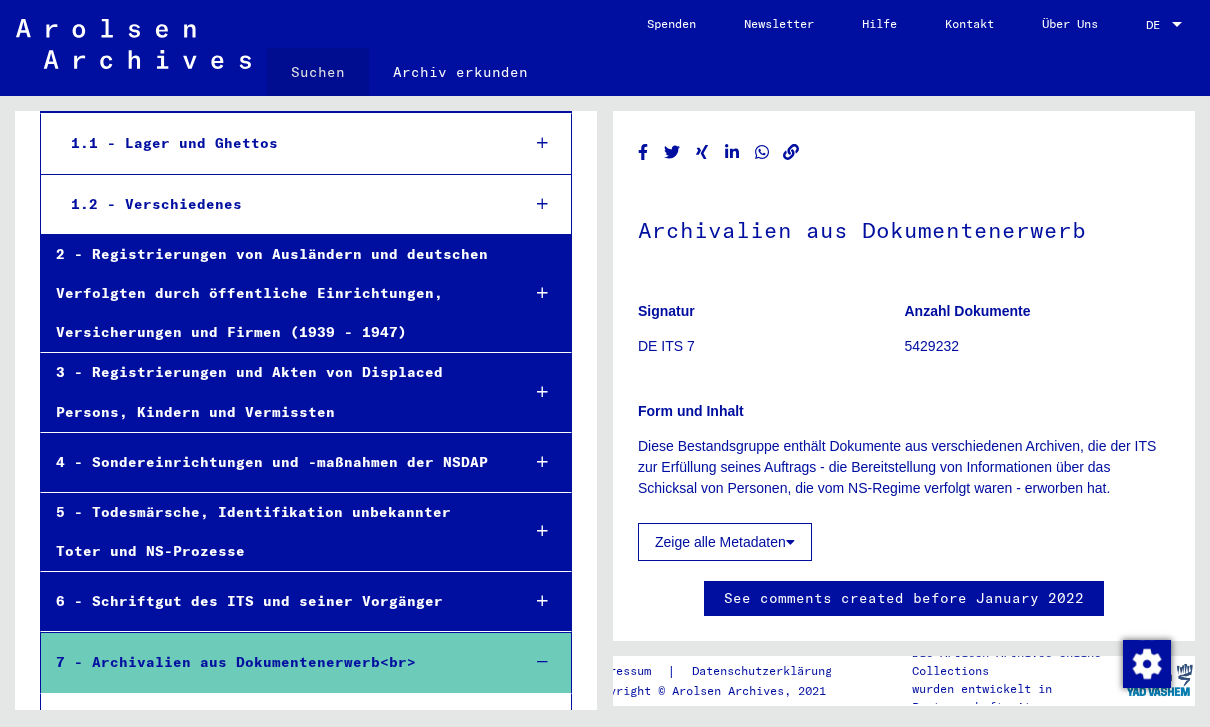 click on "Suchen" at bounding box center [318, 72] 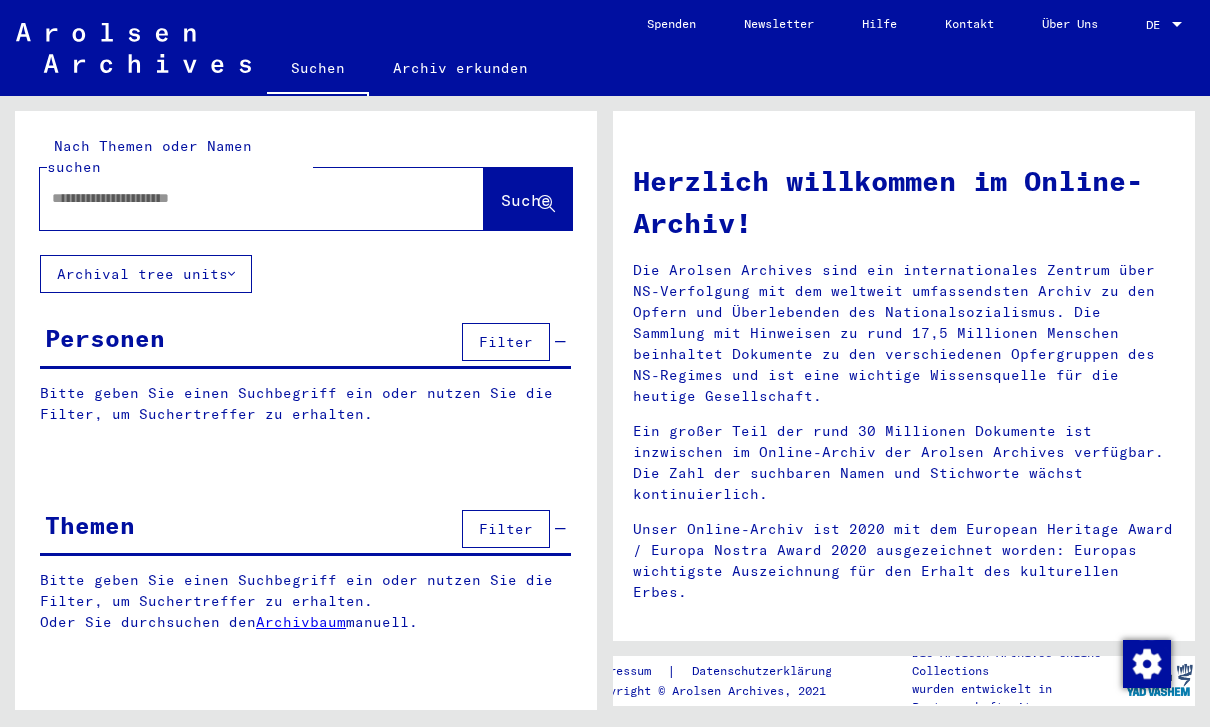 click at bounding box center (238, 198) 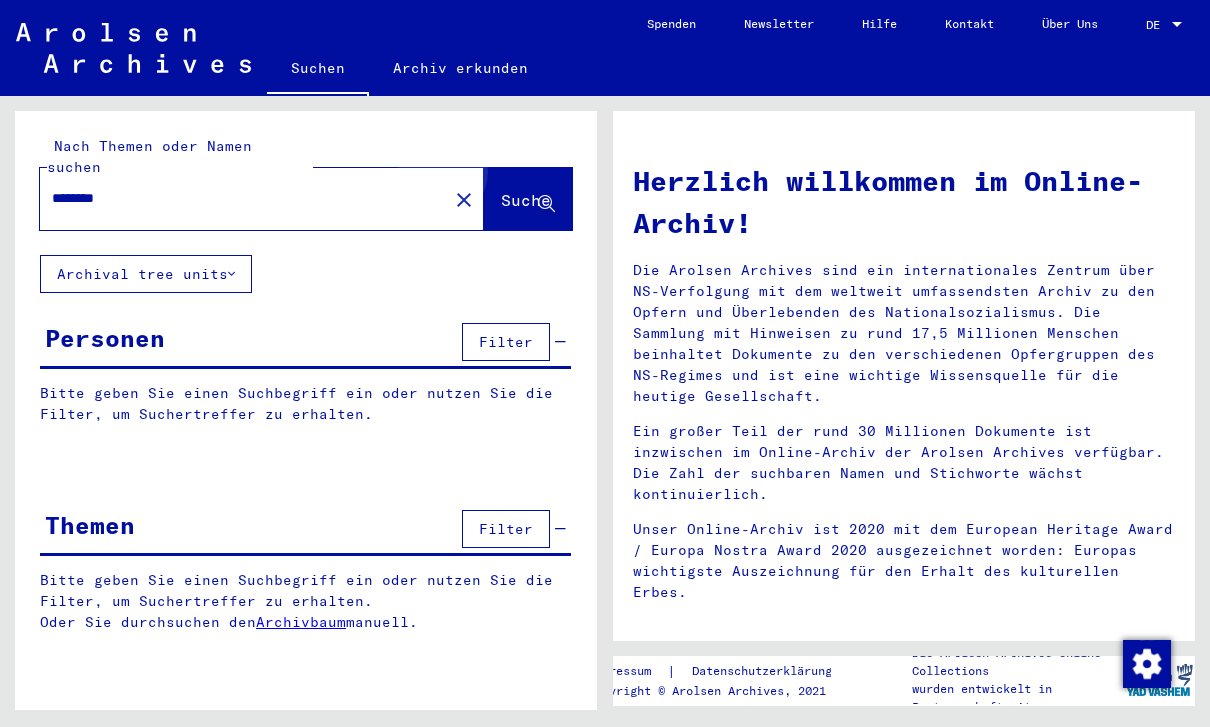 type on "********" 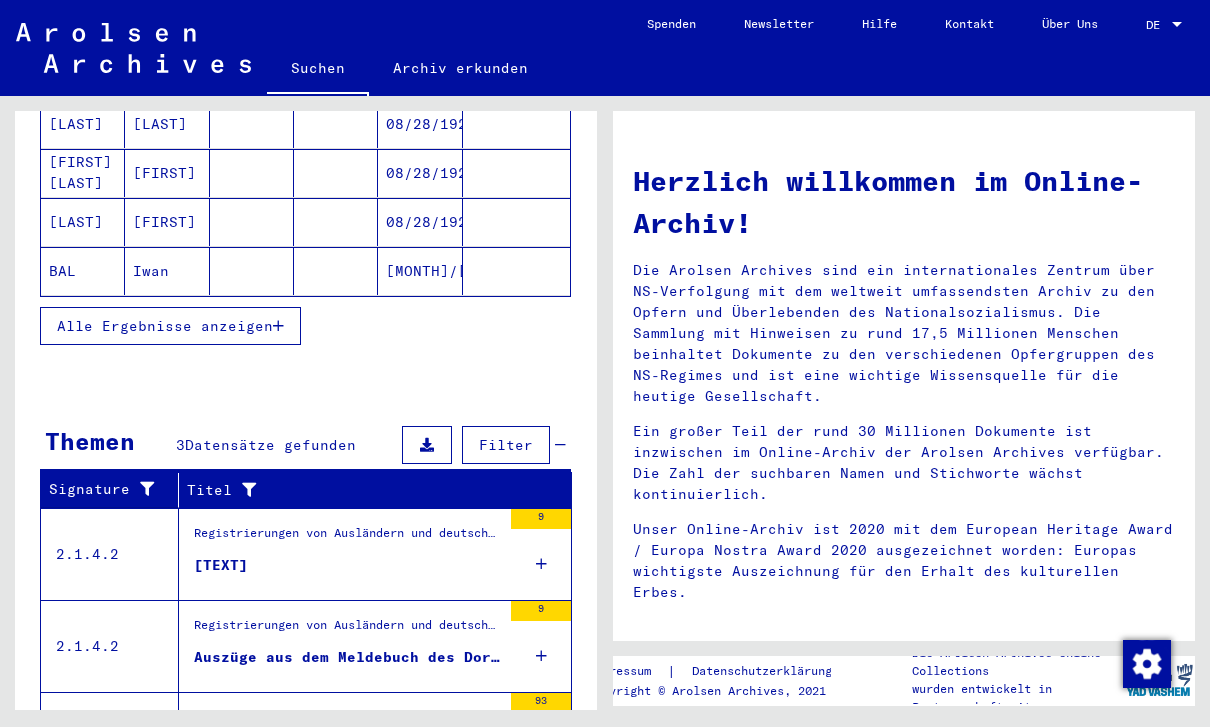 scroll, scrollTop: 368, scrollLeft: 0, axis: vertical 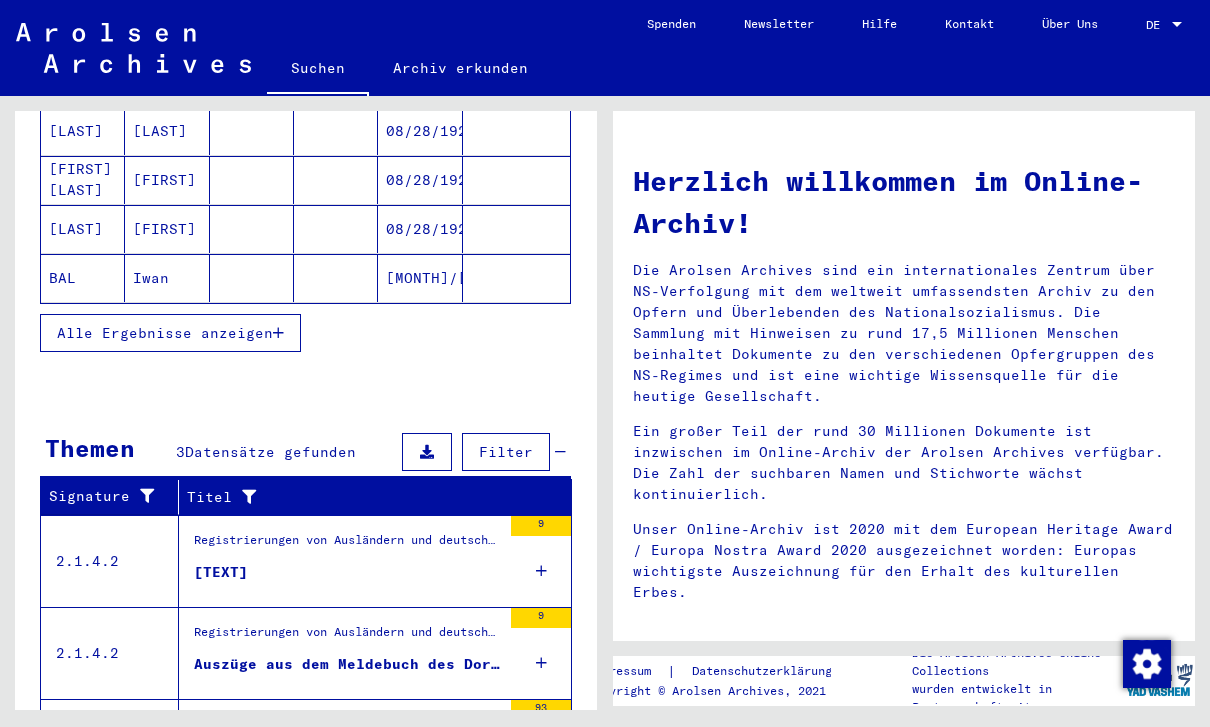 click on "Alle Ergebnisse anzeigen" at bounding box center [165, 333] 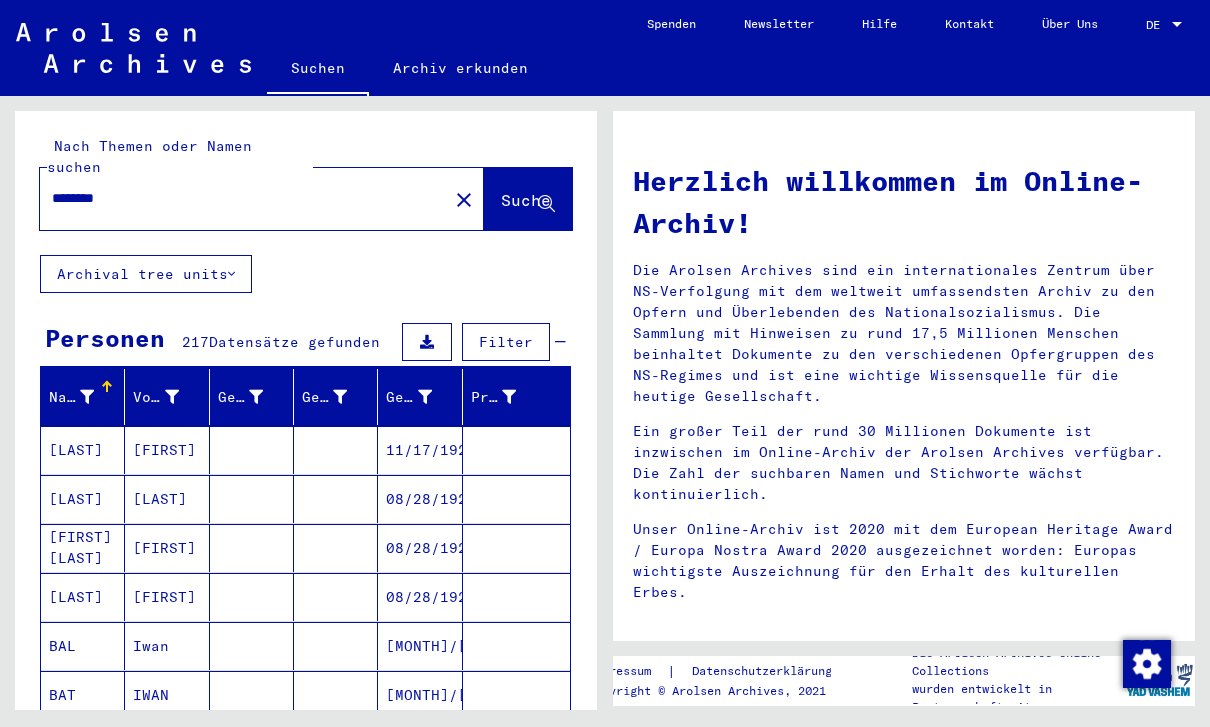 scroll, scrollTop: 0, scrollLeft: 0, axis: both 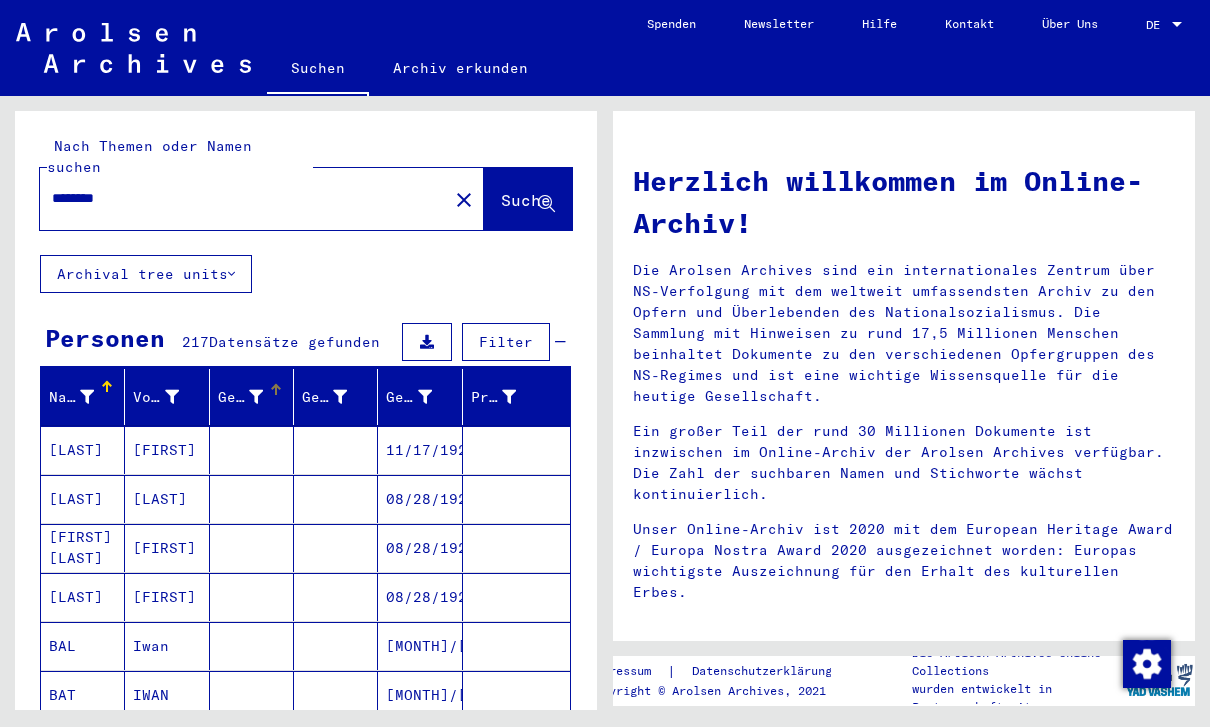 click at bounding box center (256, 397) 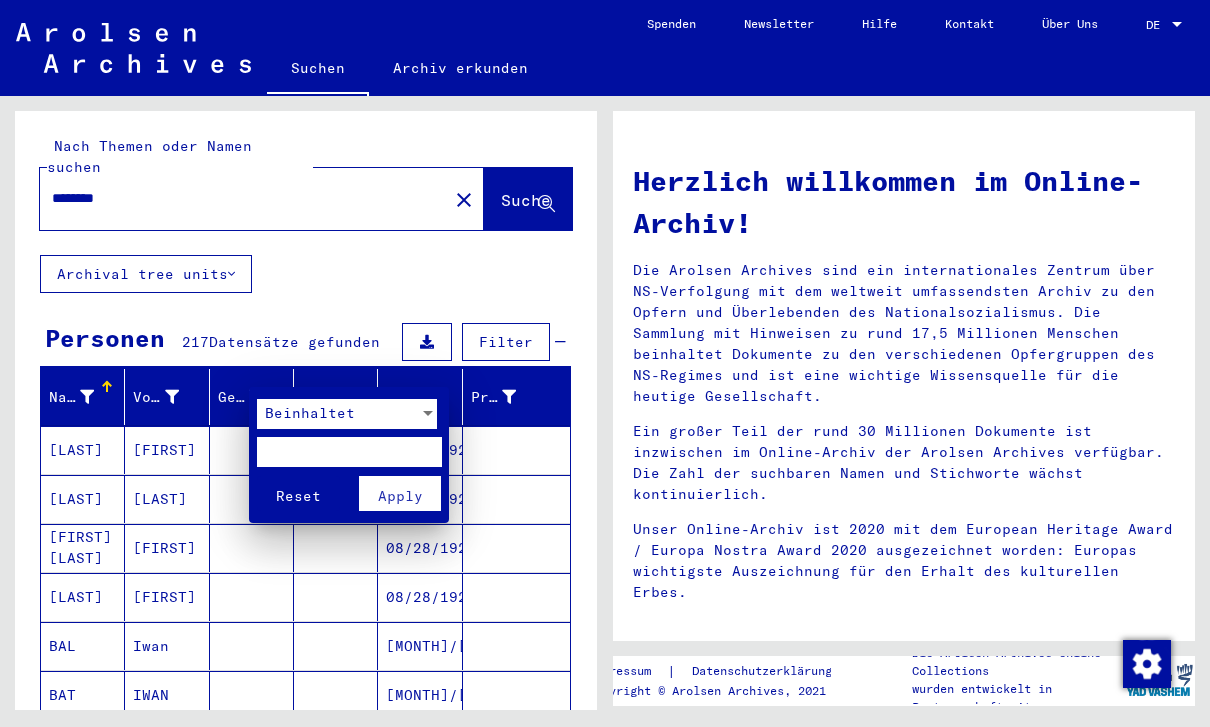 click at bounding box center [605, 363] 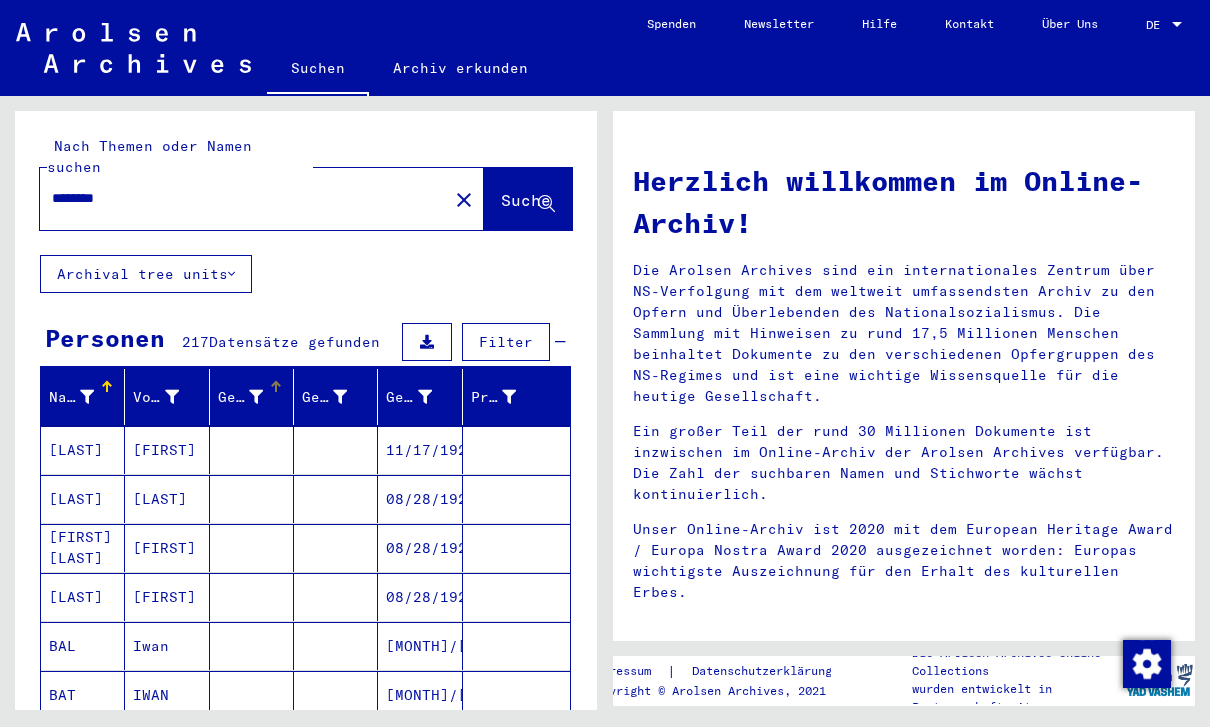 click at bounding box center [340, 397] 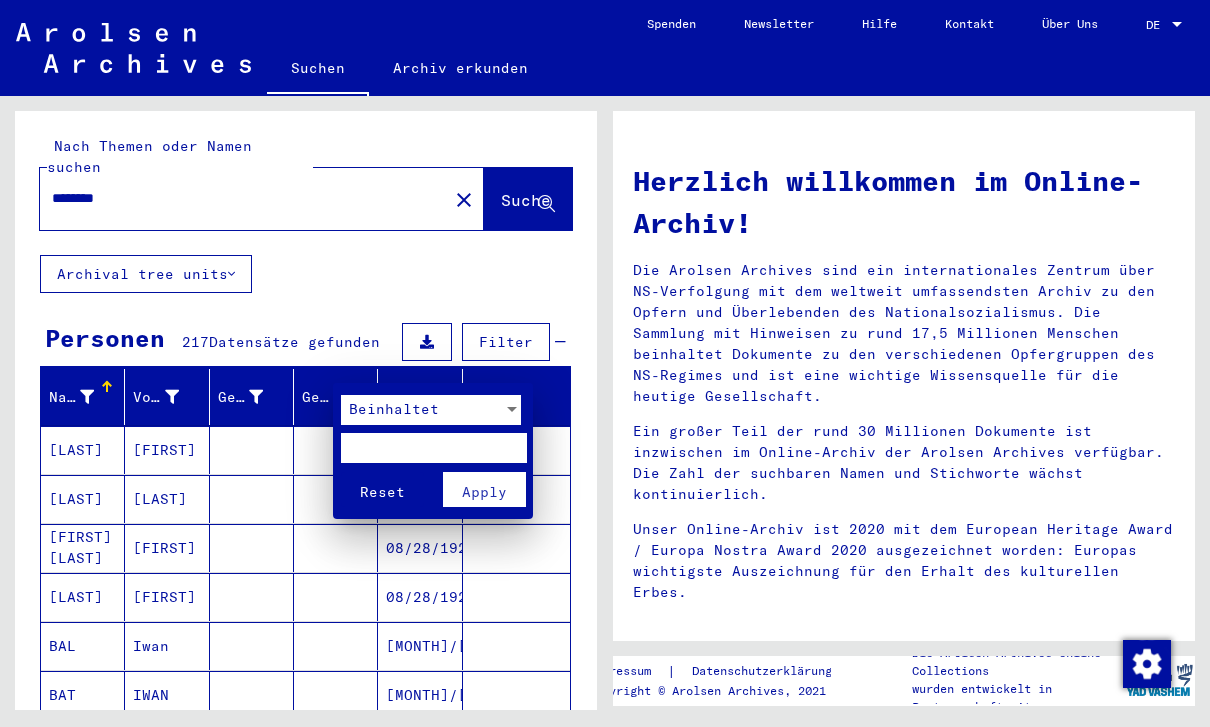 click at bounding box center [512, 410] 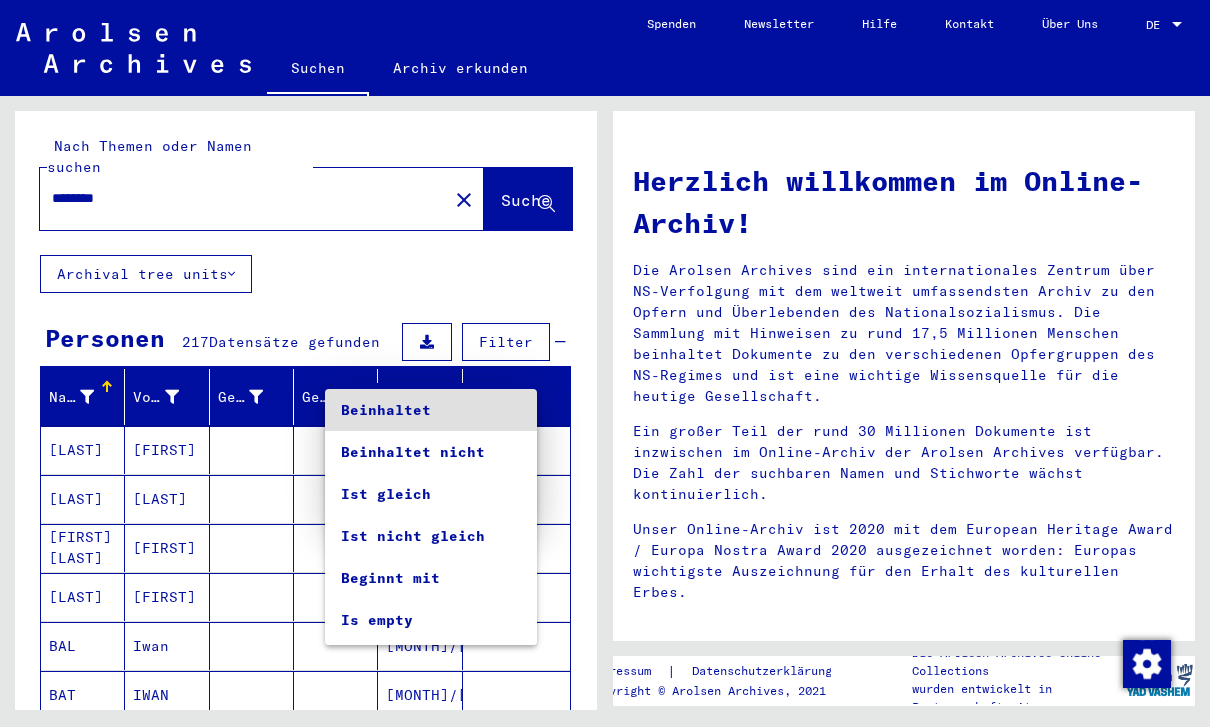 click at bounding box center (605, 363) 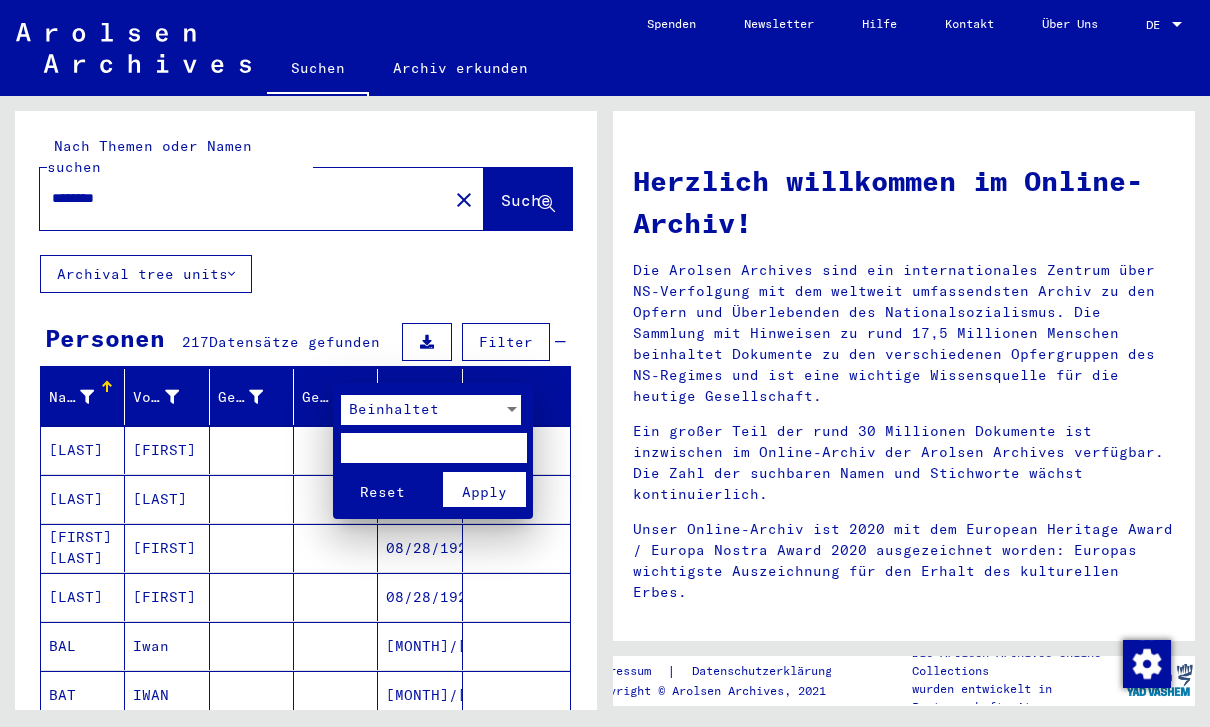 click at bounding box center (605, 363) 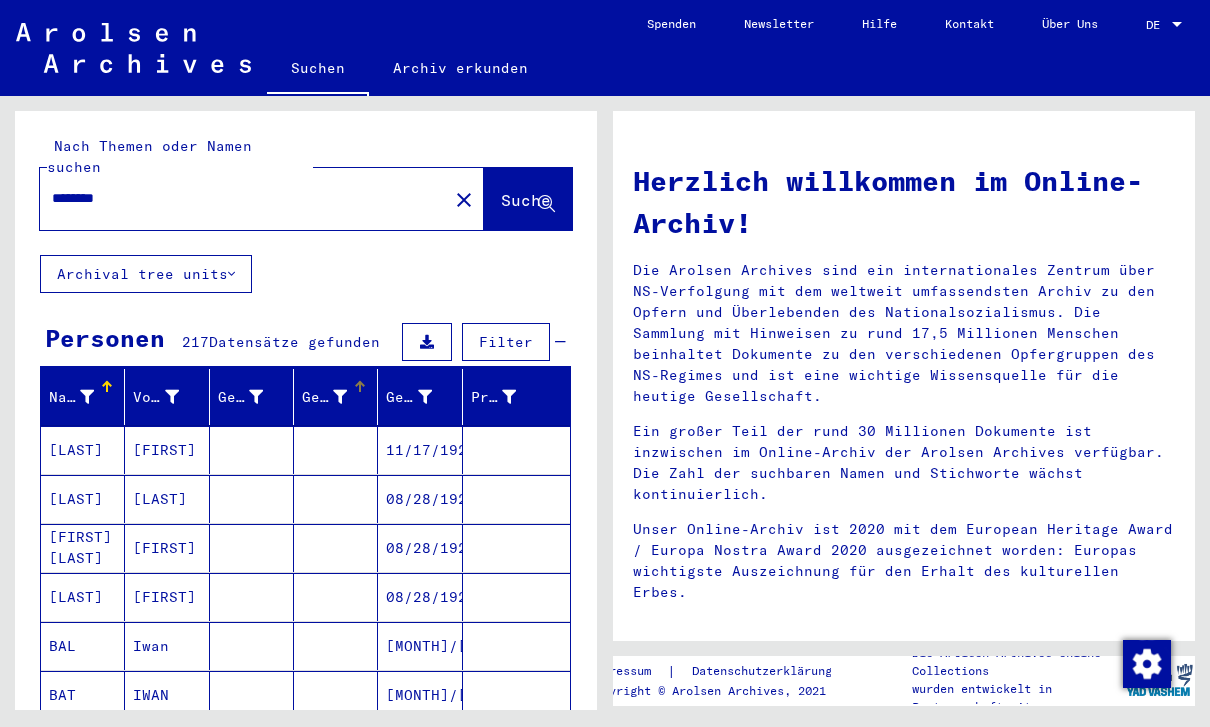 click at bounding box center (425, 397) 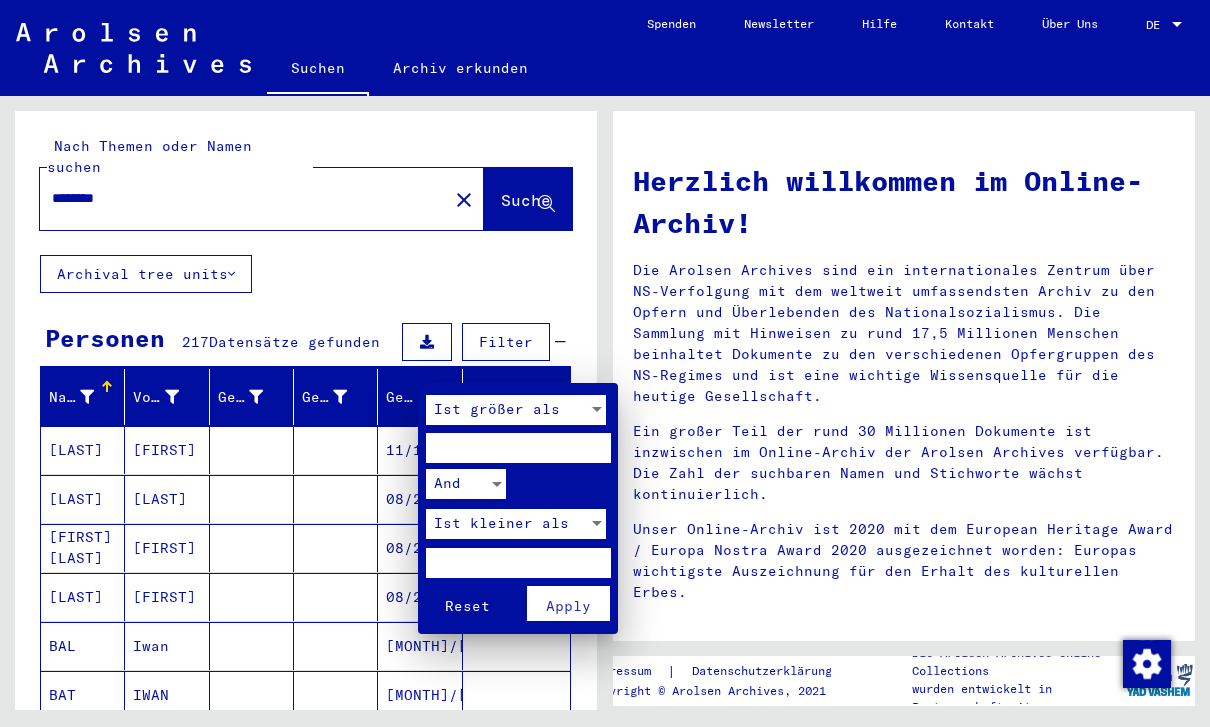 click at bounding box center [605, 363] 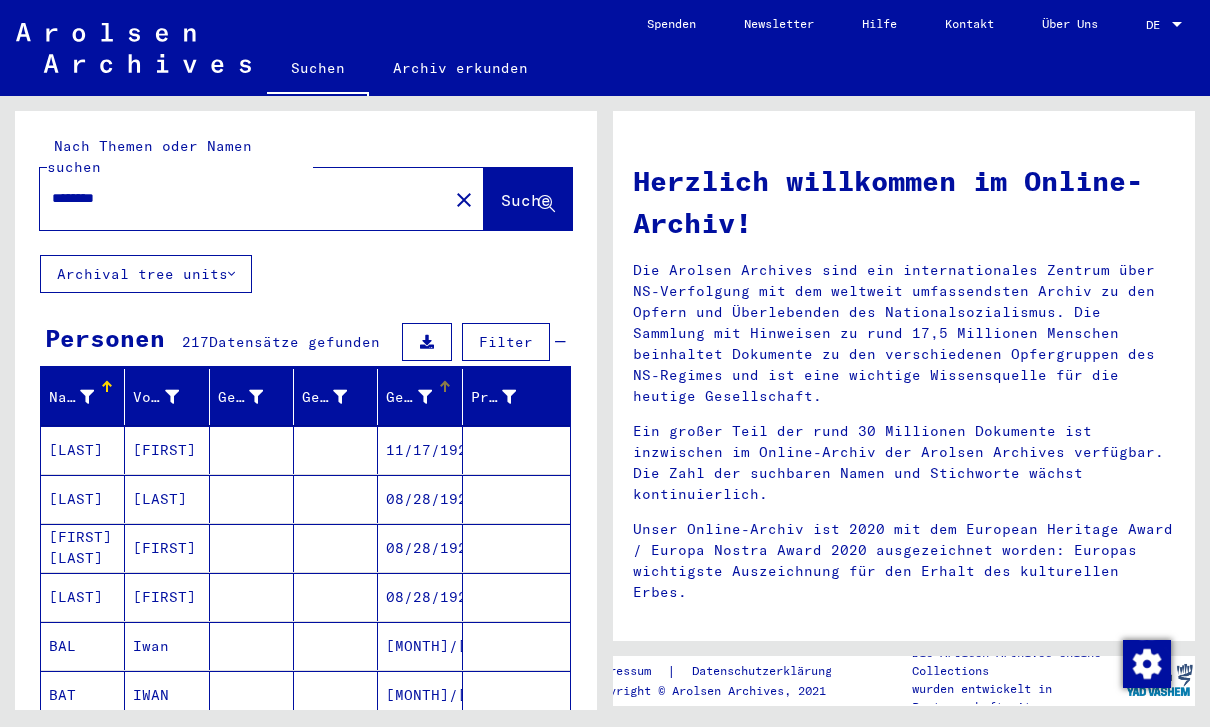 scroll, scrollTop: 0, scrollLeft: 0, axis: both 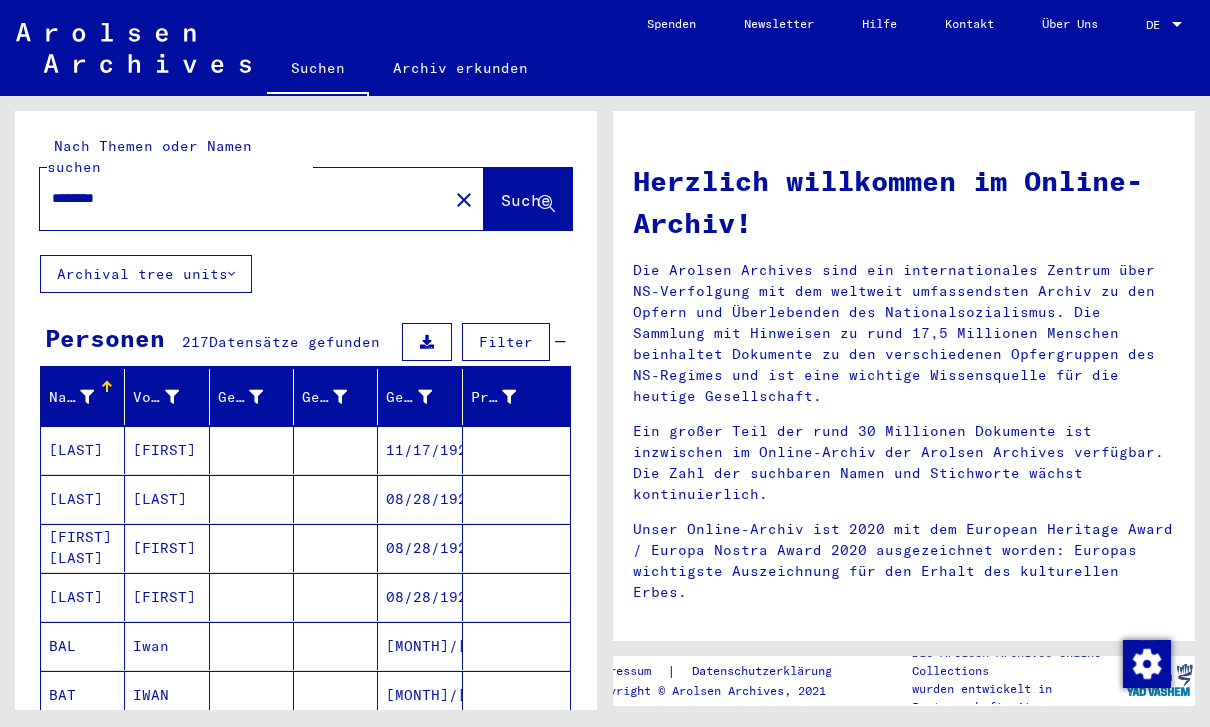 click on "Filter" at bounding box center [506, 342] 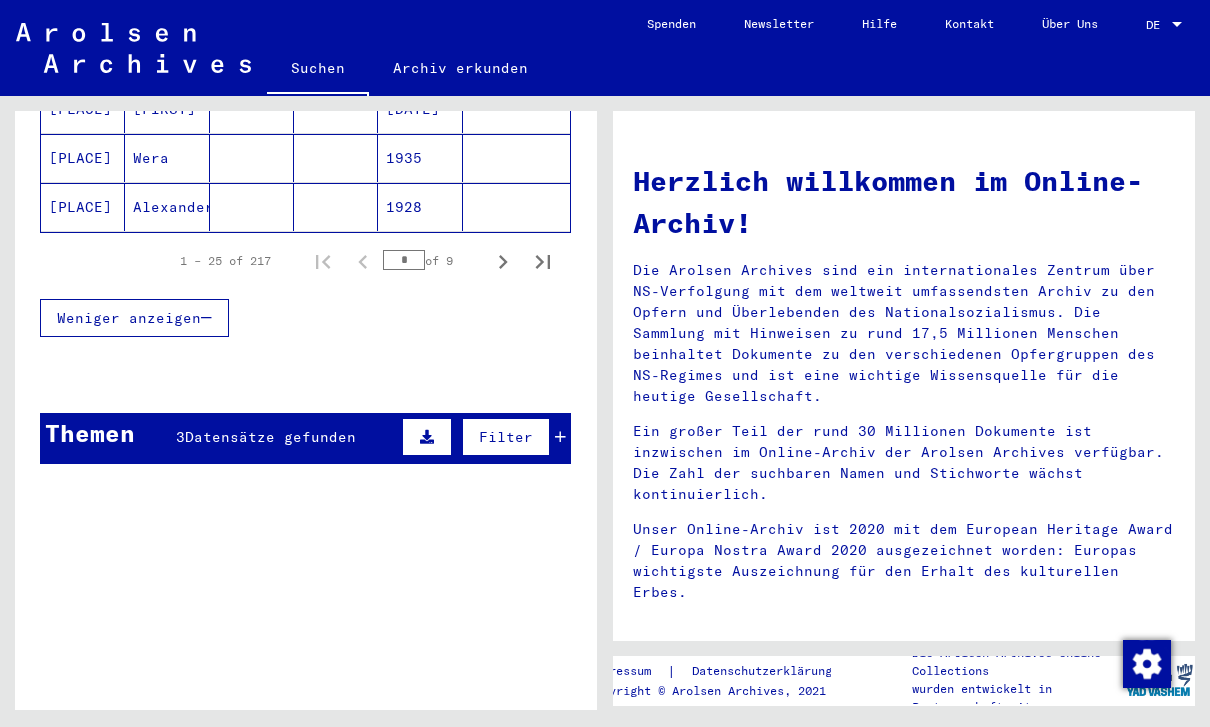 scroll, scrollTop: 1517, scrollLeft: 0, axis: vertical 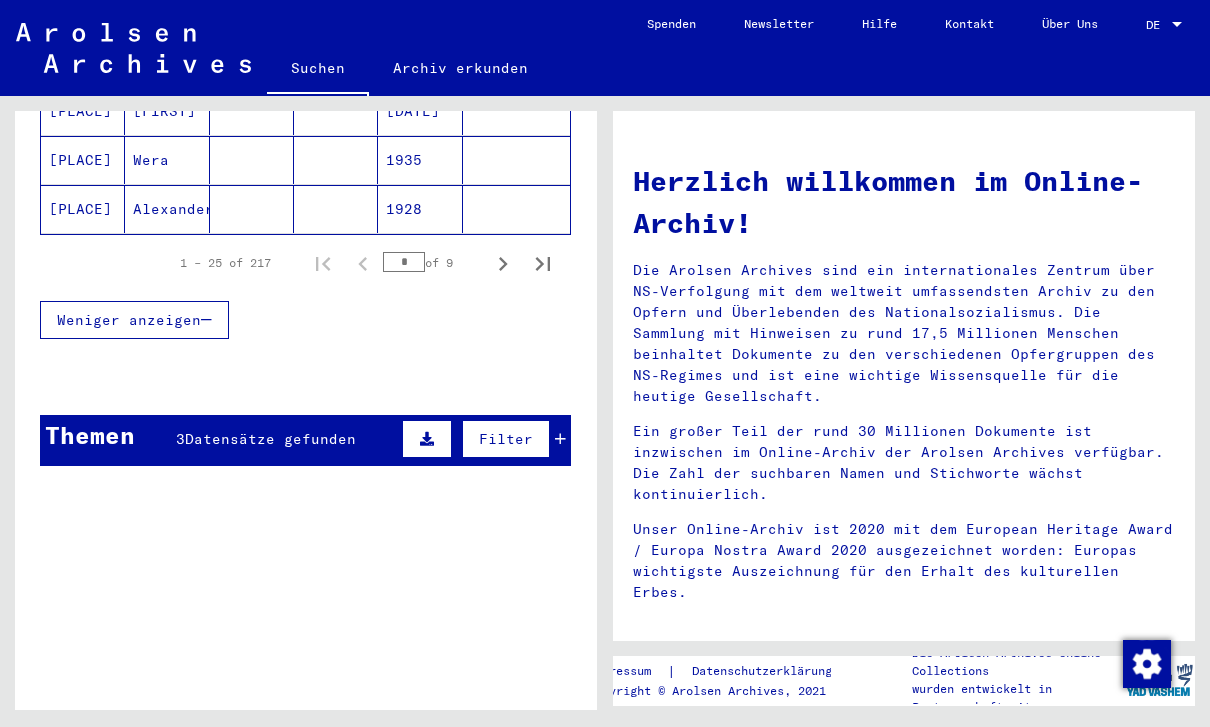click on "Datensätze gefunden" at bounding box center [270, 439] 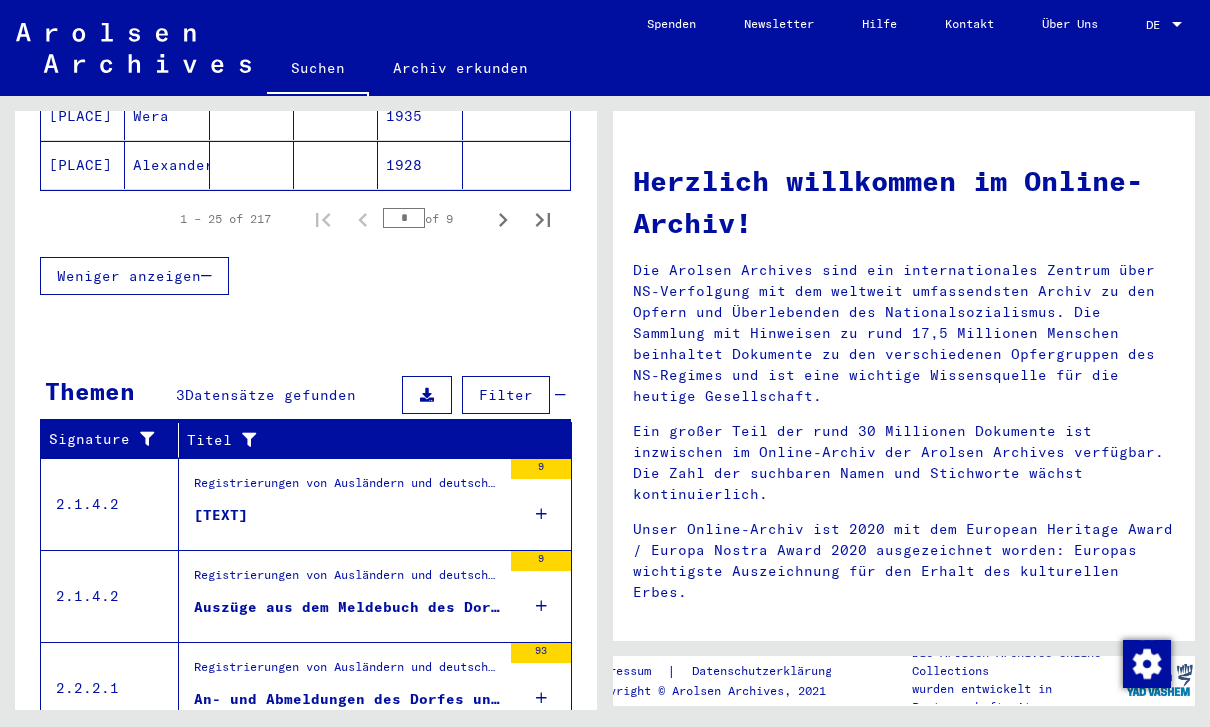 scroll, scrollTop: 1560, scrollLeft: 0, axis: vertical 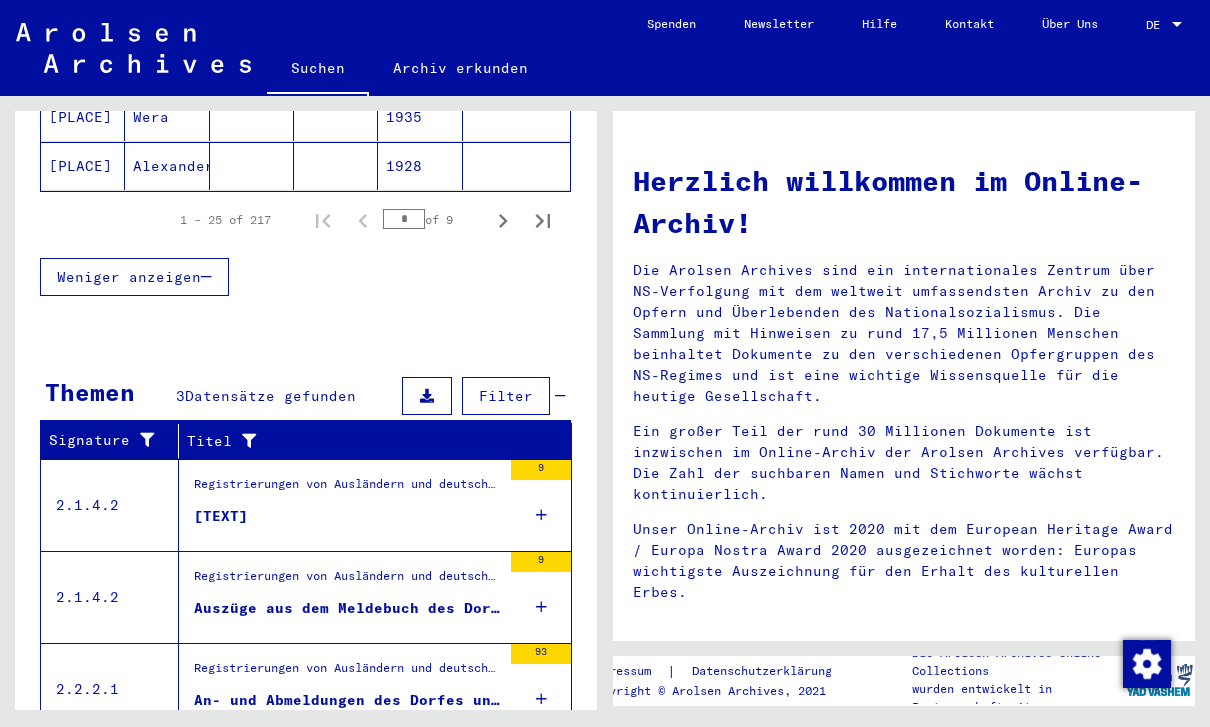 click on "[TEXT]" at bounding box center (221, 516) 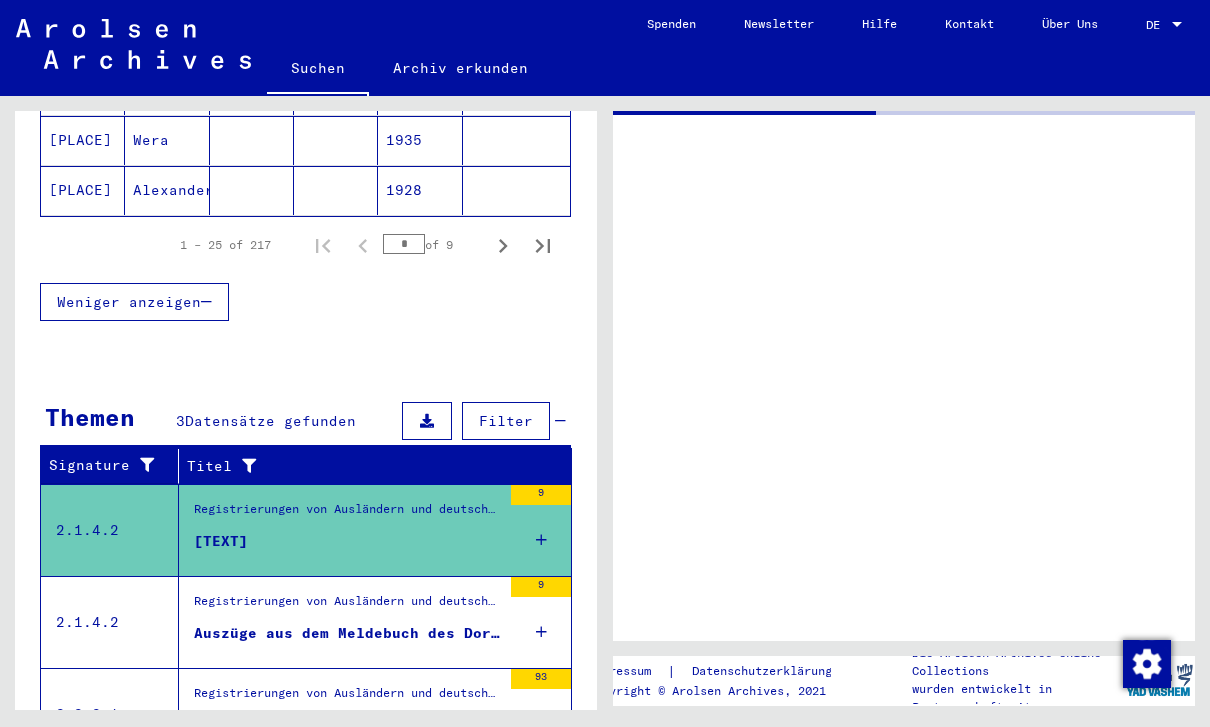 scroll, scrollTop: 1081, scrollLeft: 0, axis: vertical 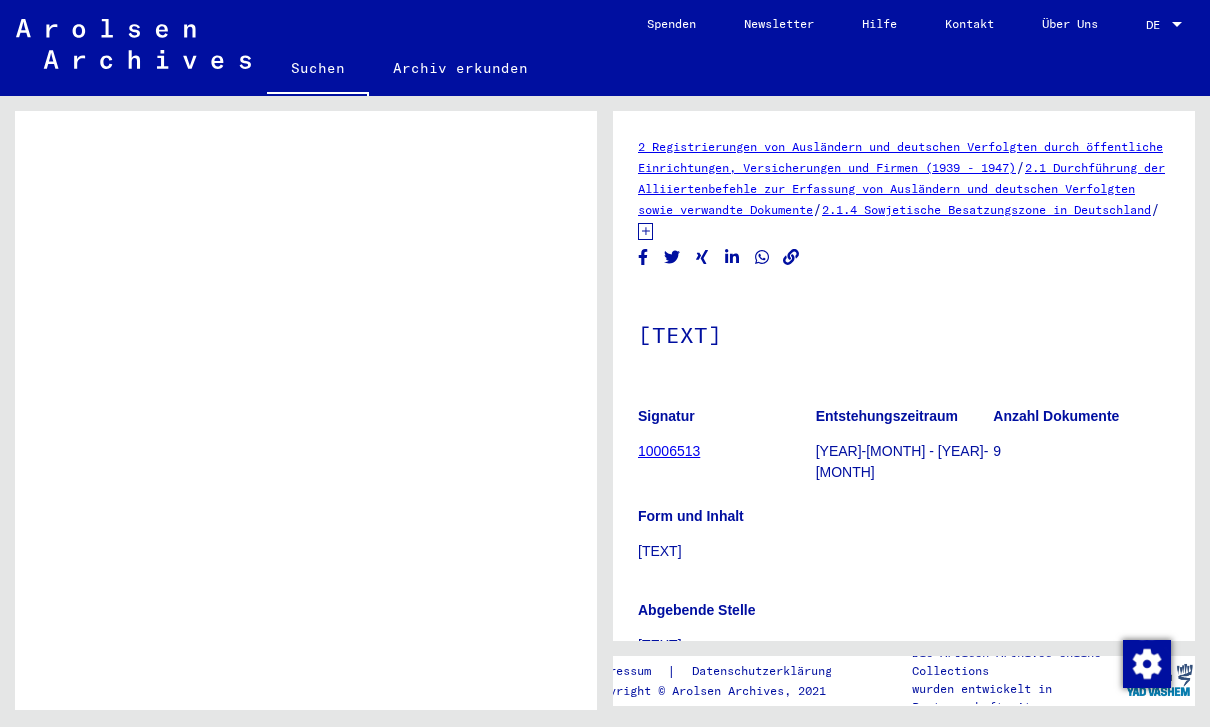 click on "2.1 Durchführung der Alliiertenbefehle zur Erfassung von Ausländern und deutschen Verfolgten sowie verwandte Dokumente" at bounding box center (901, 188) 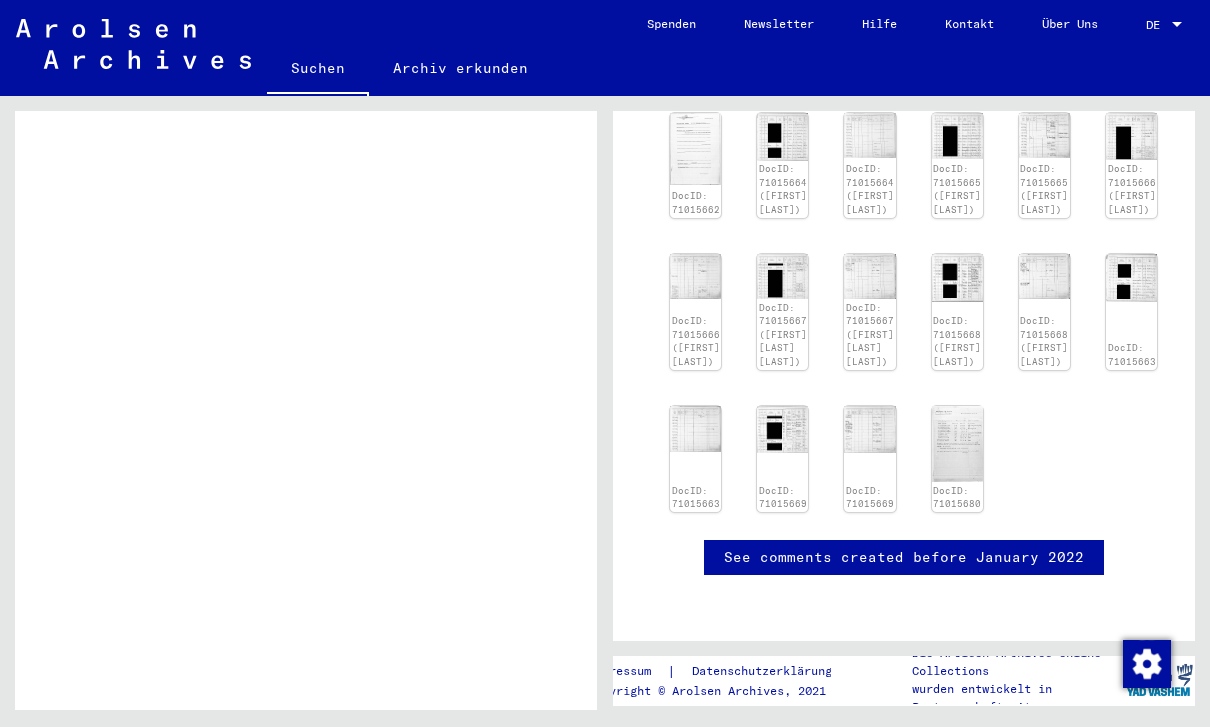 scroll, scrollTop: 636, scrollLeft: 17, axis: both 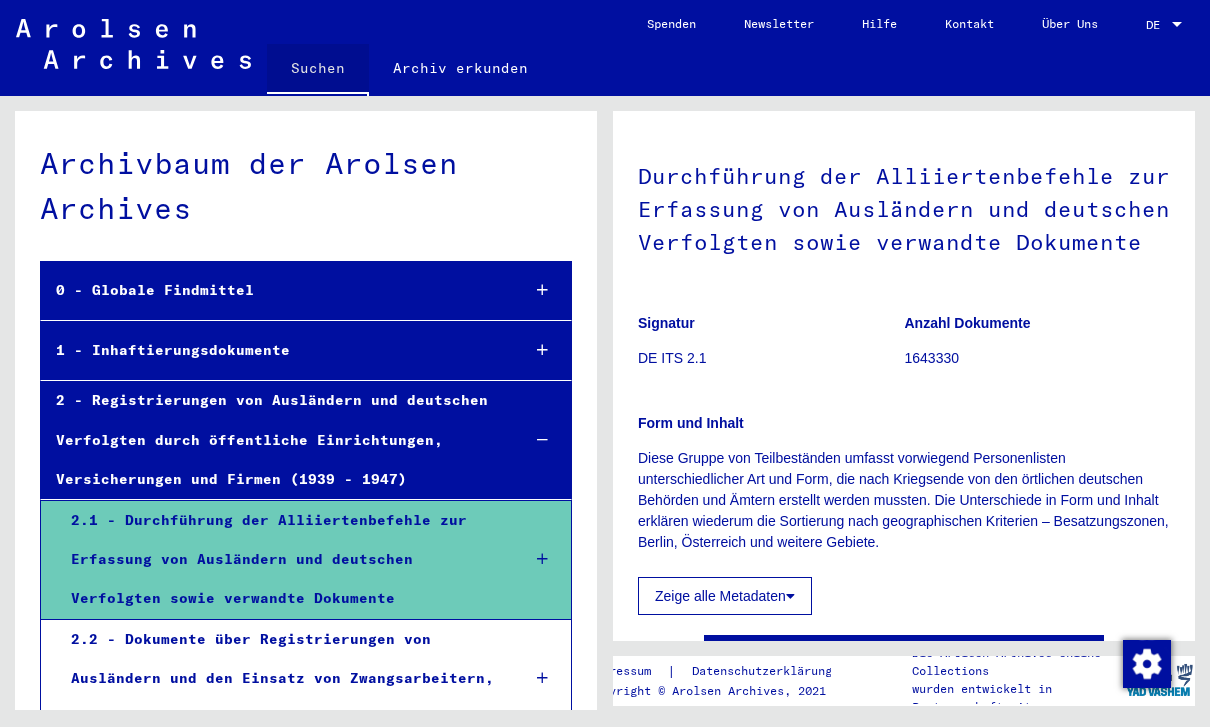 click on "Suchen" at bounding box center [318, 70] 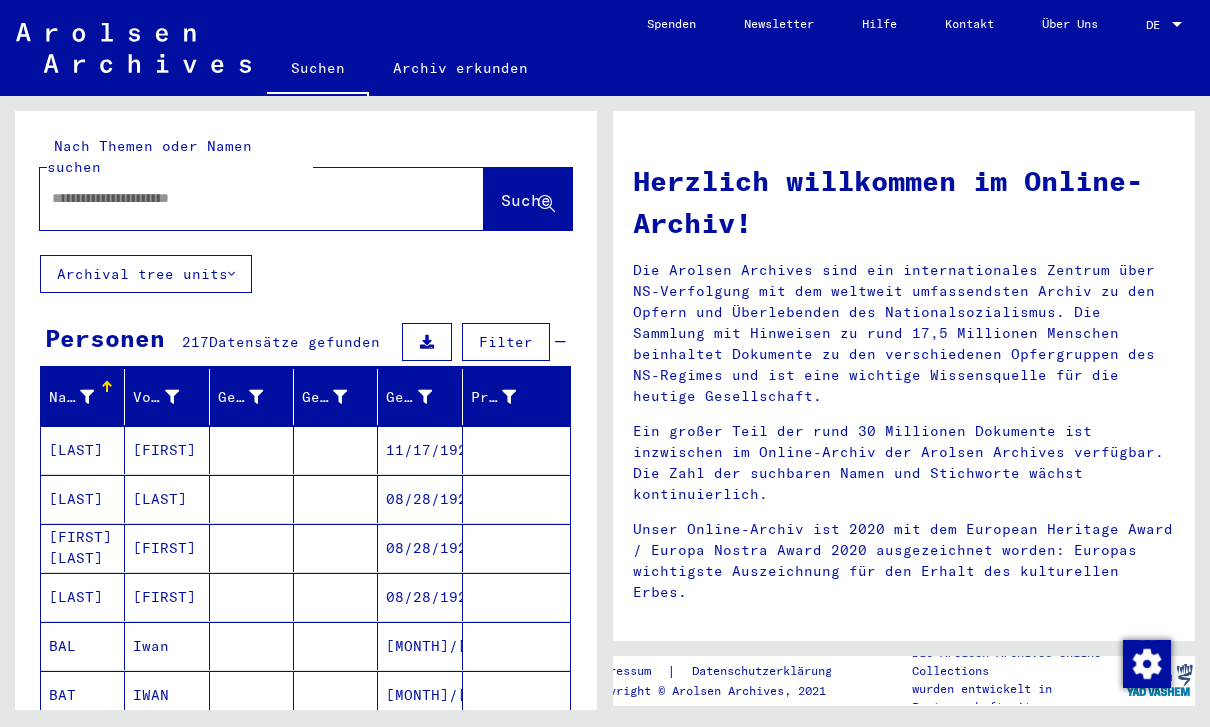 click at bounding box center (238, 198) 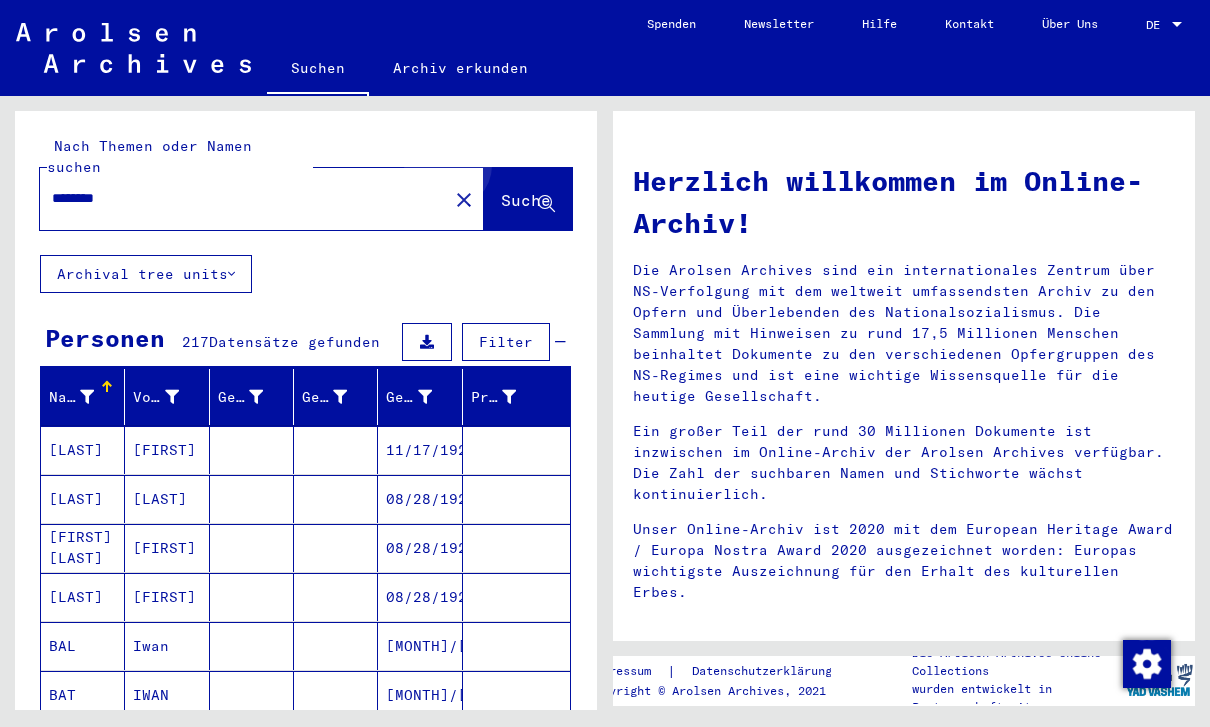 type on "********" 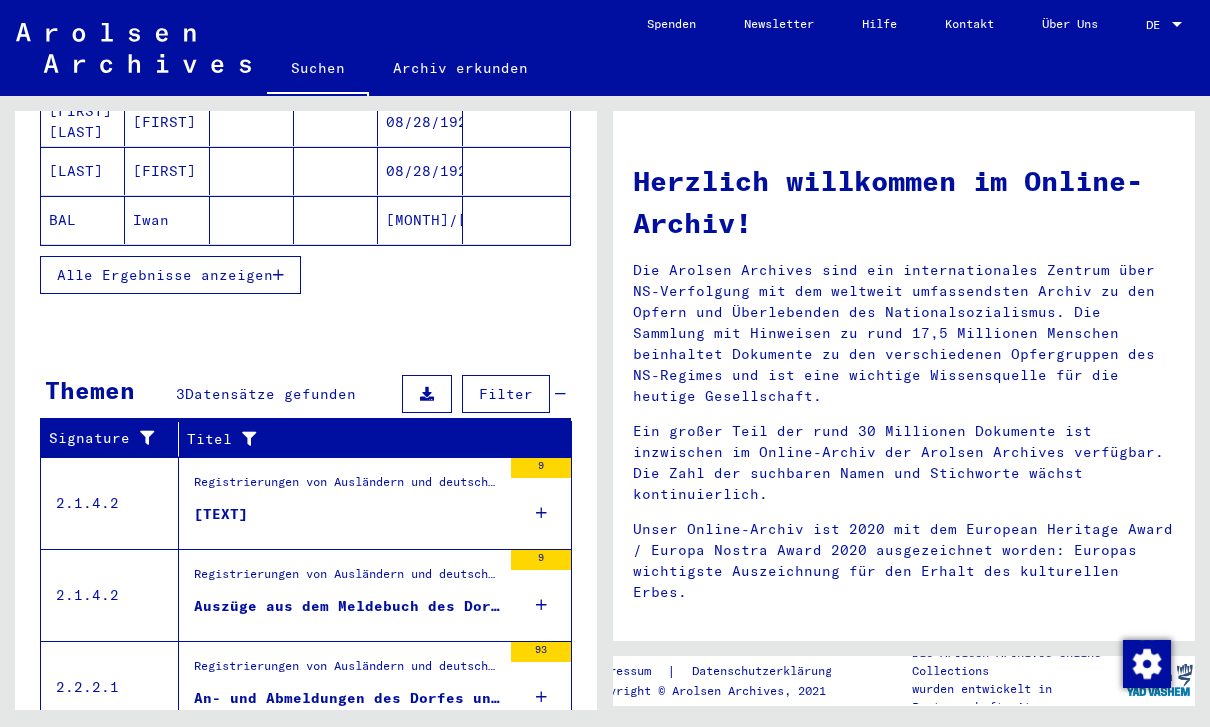 scroll, scrollTop: 424, scrollLeft: 0, axis: vertical 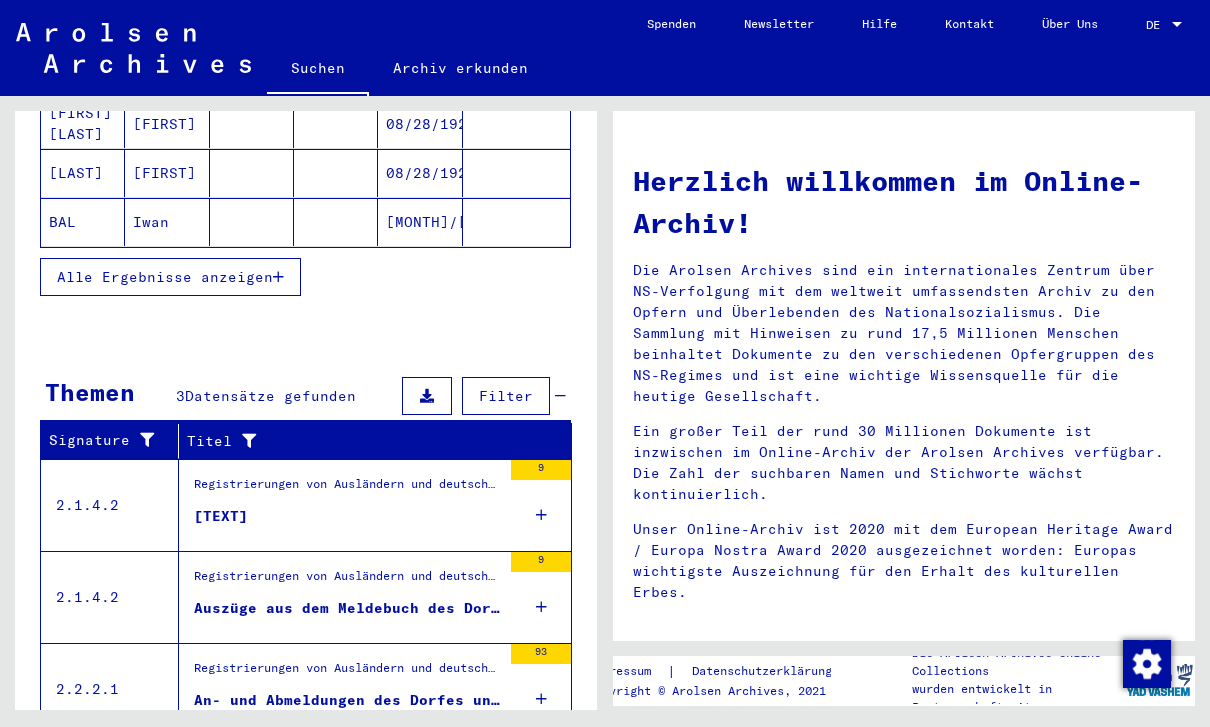 click on "[TEXT]" at bounding box center (221, 516) 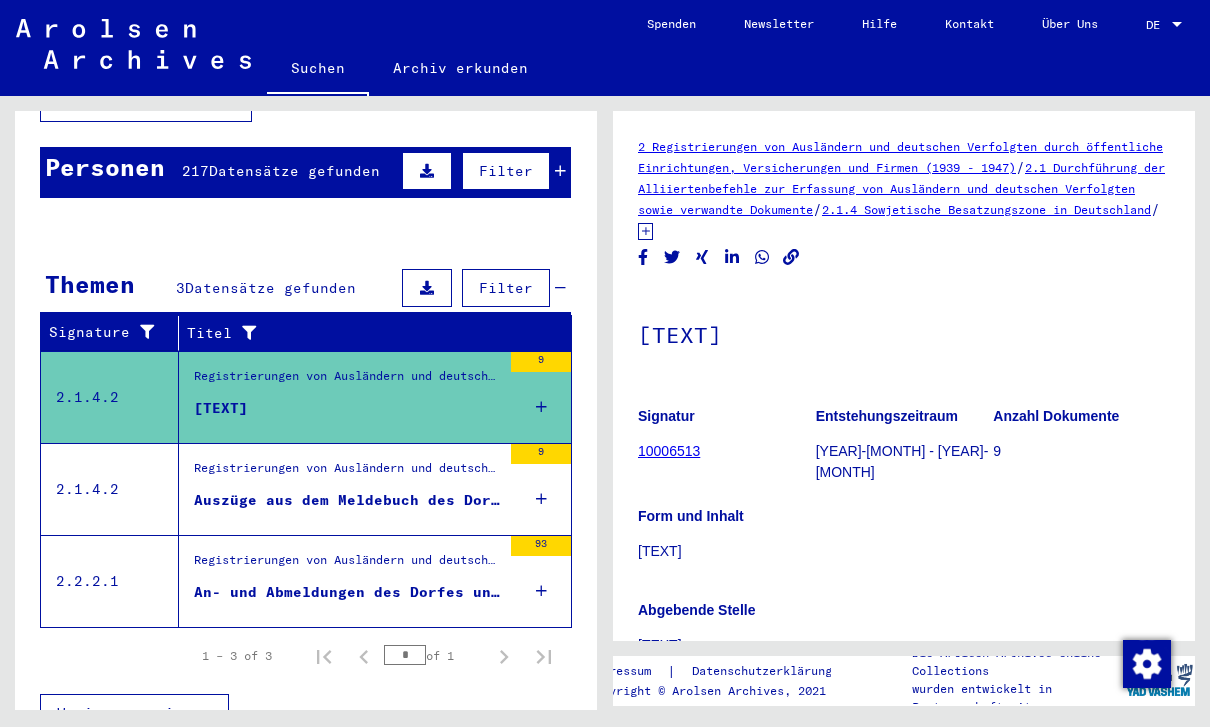 scroll, scrollTop: 119, scrollLeft: 0, axis: vertical 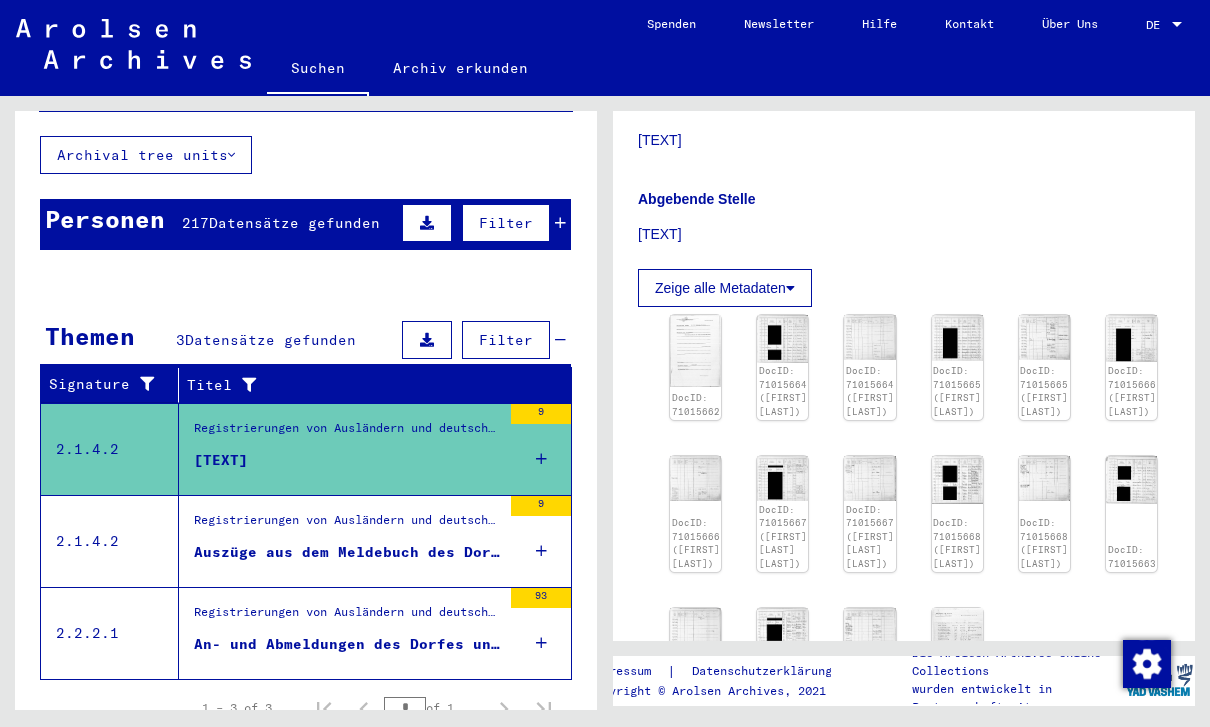 click on "DocID: 71015665 ([FIRST] [LAST])" at bounding box center [957, 391] 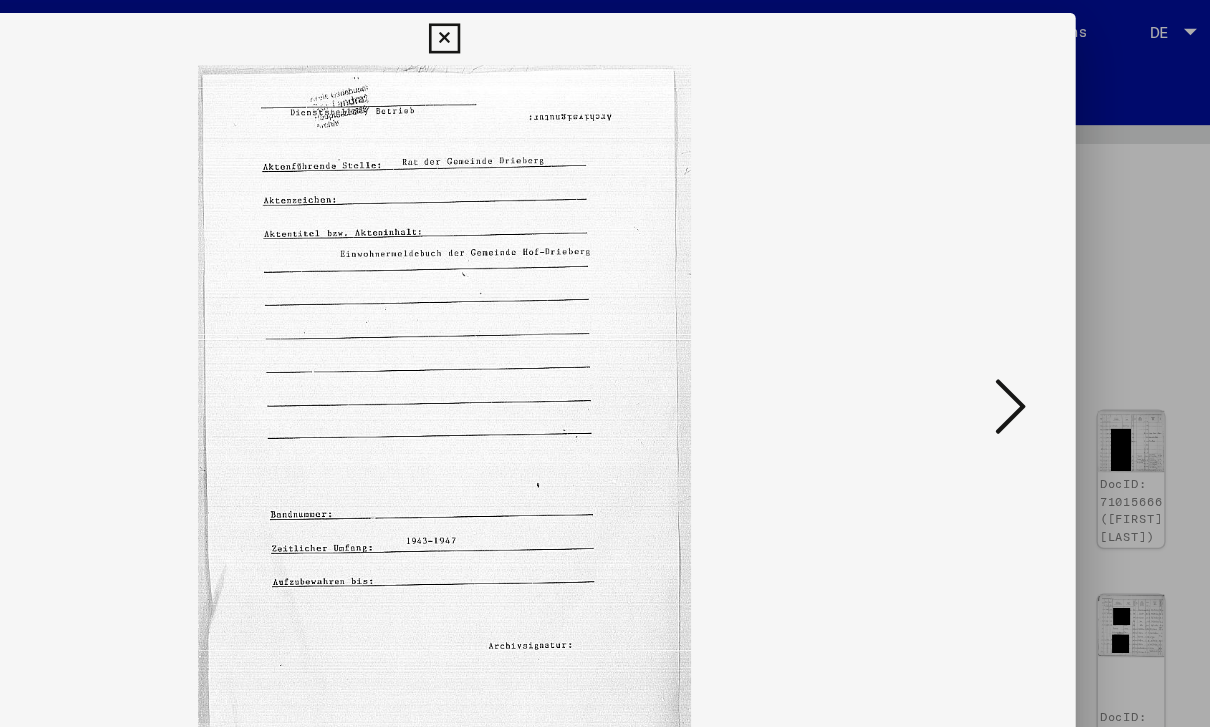 click at bounding box center (604, 30) 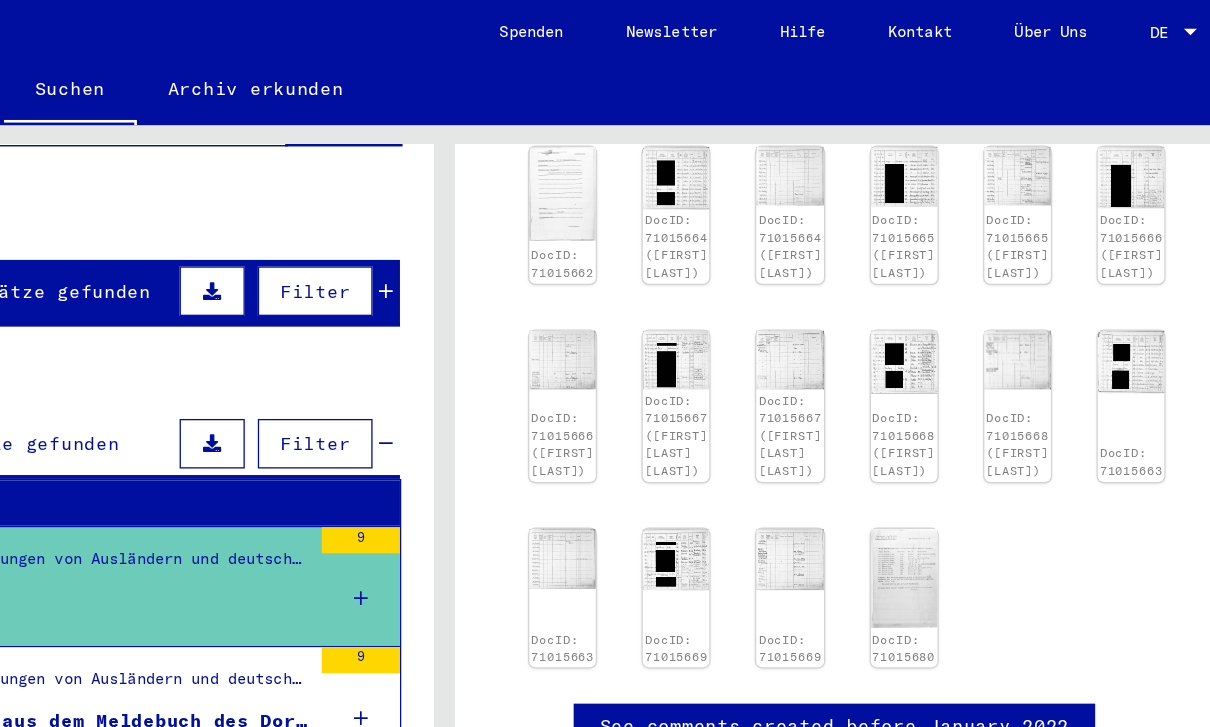 scroll, scrollTop: 731, scrollLeft: 17, axis: both 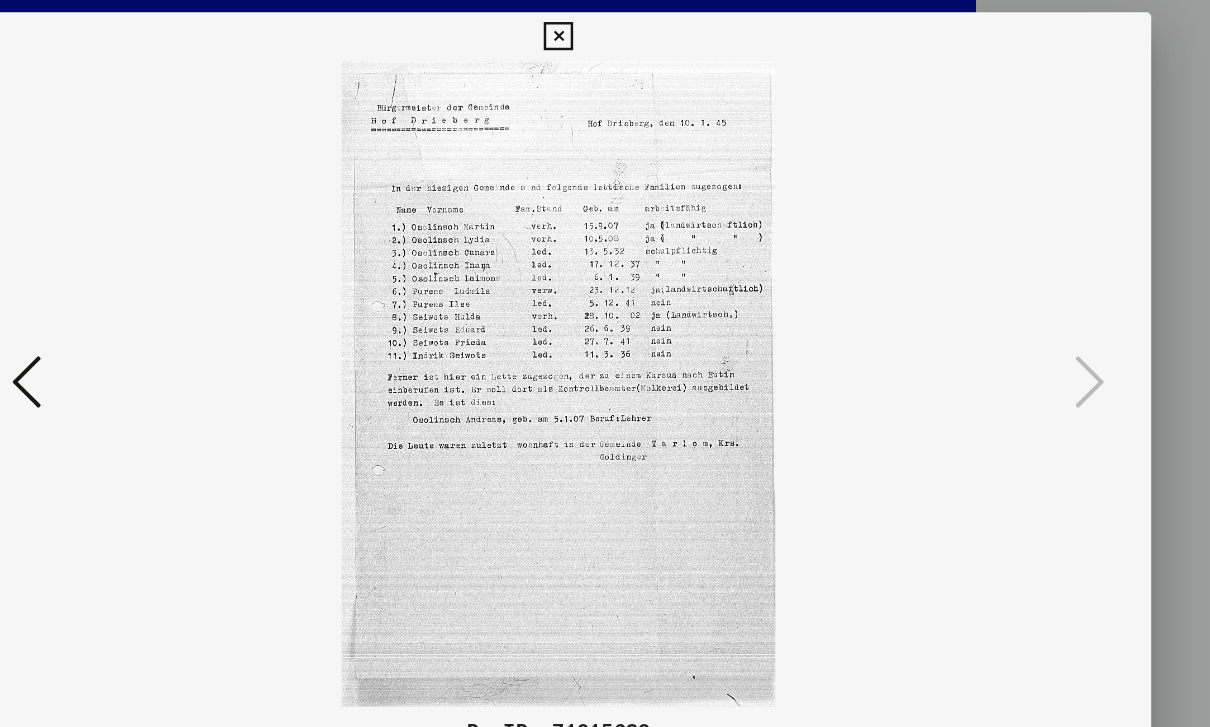 click at bounding box center [604, 30] 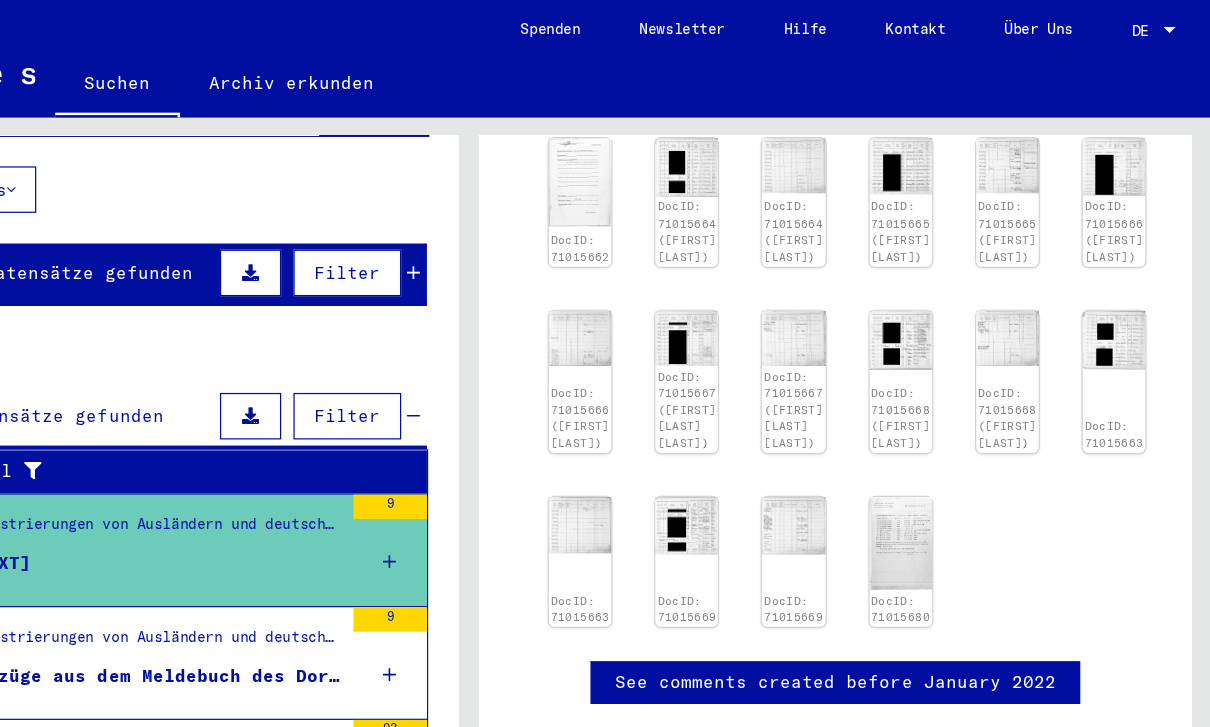 click at bounding box center [695, 148] 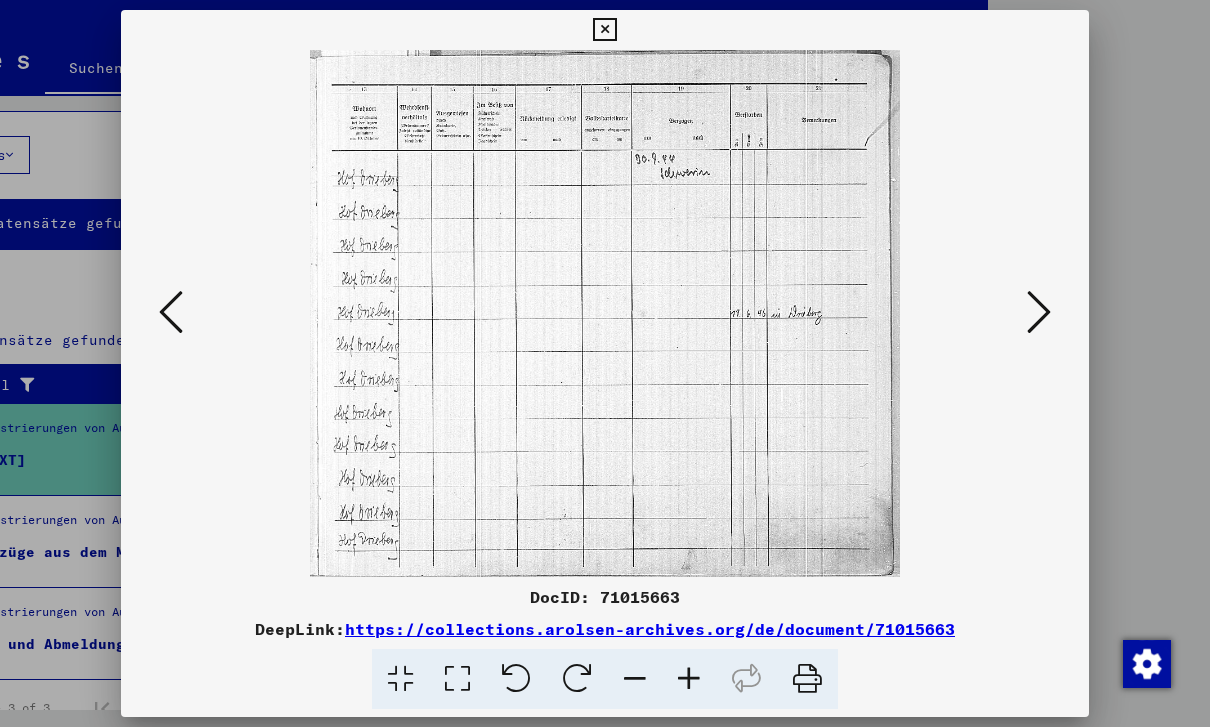 click at bounding box center (604, 30) 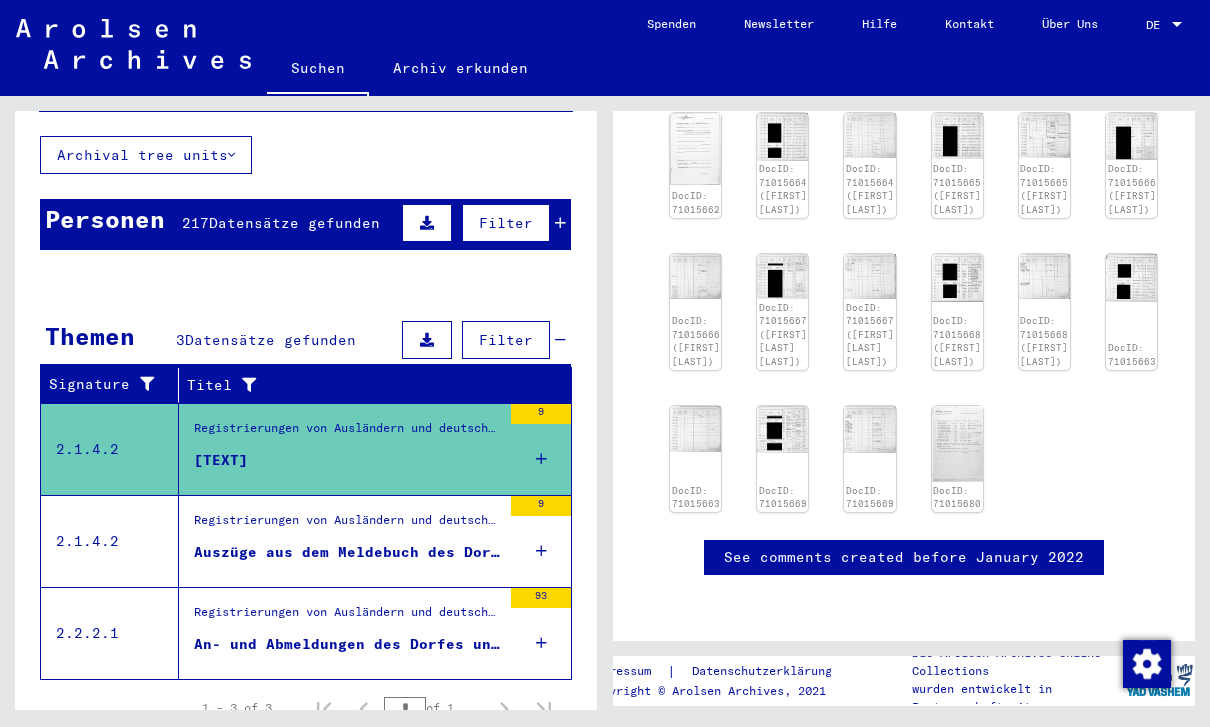 click on "Auszüge aus dem Meldebuch des Dorfes [CITY]" at bounding box center (221, 460) 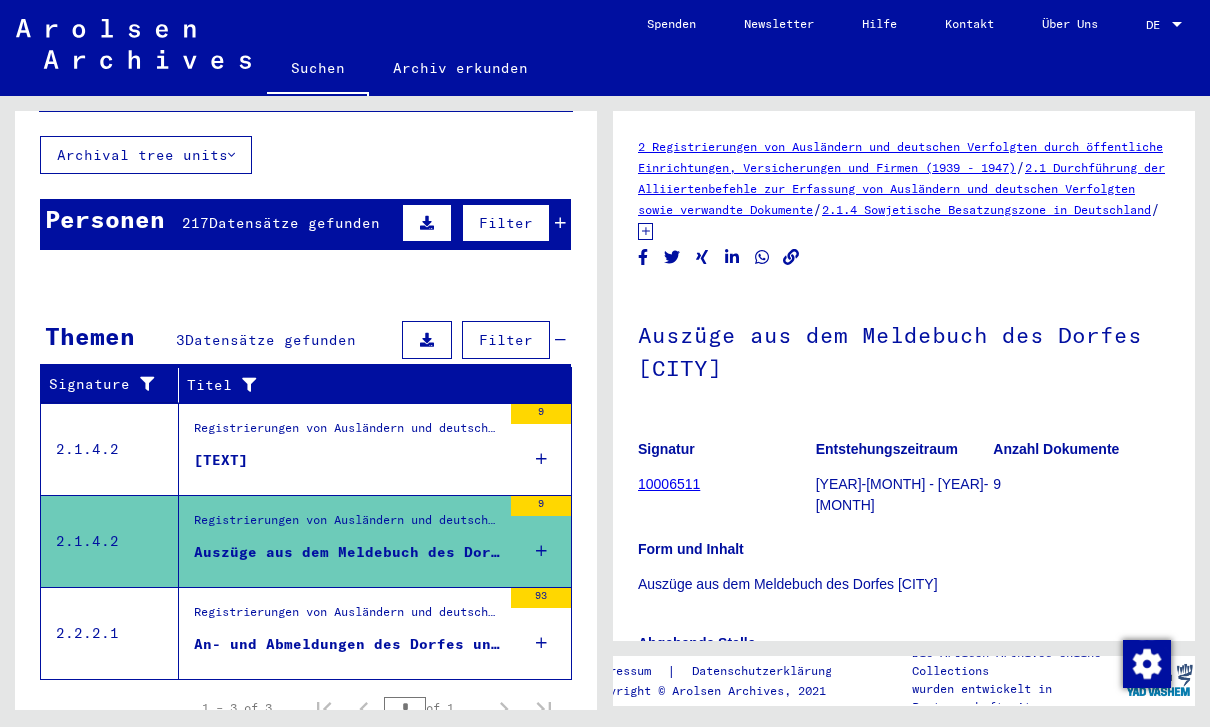 scroll, scrollTop: 0, scrollLeft: 0, axis: both 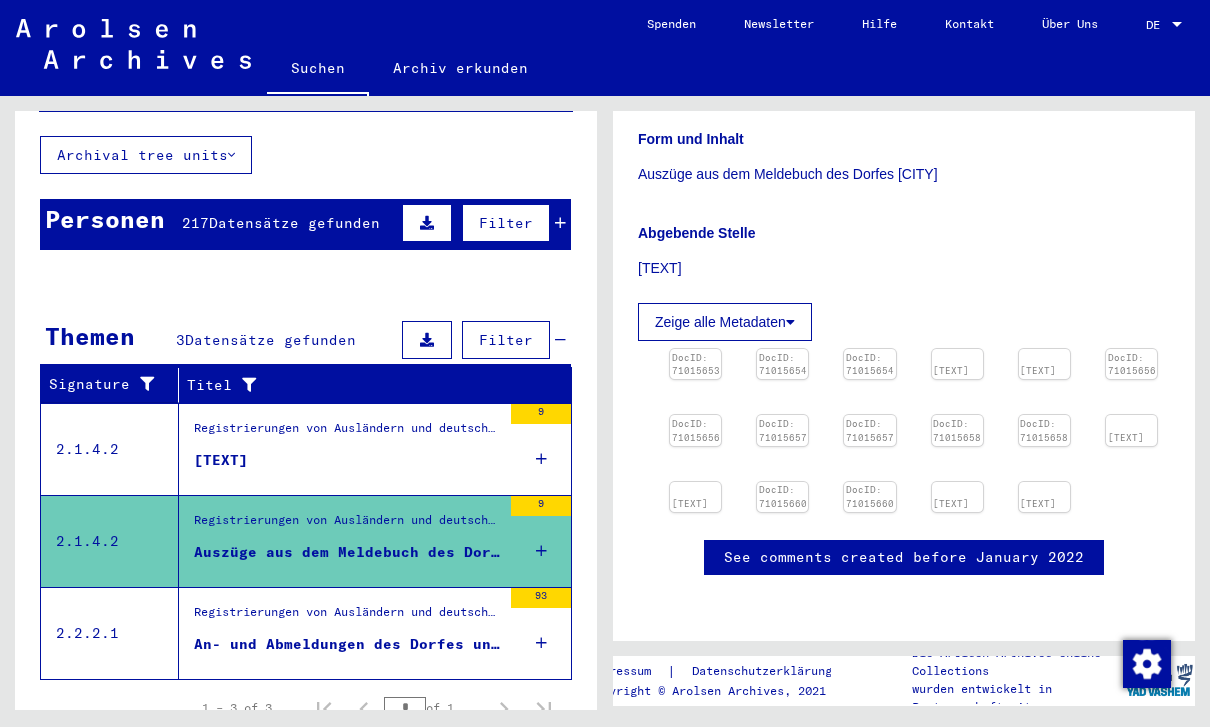 click at bounding box center (695, 349) 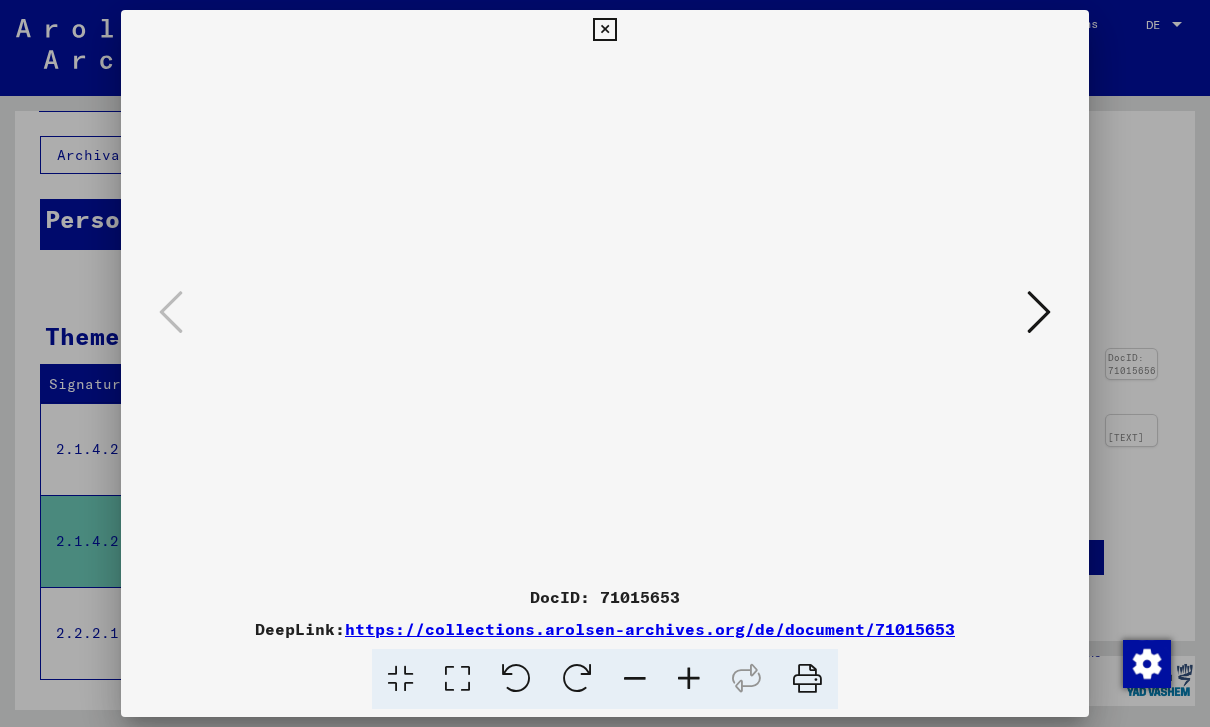 click at bounding box center [604, 30] 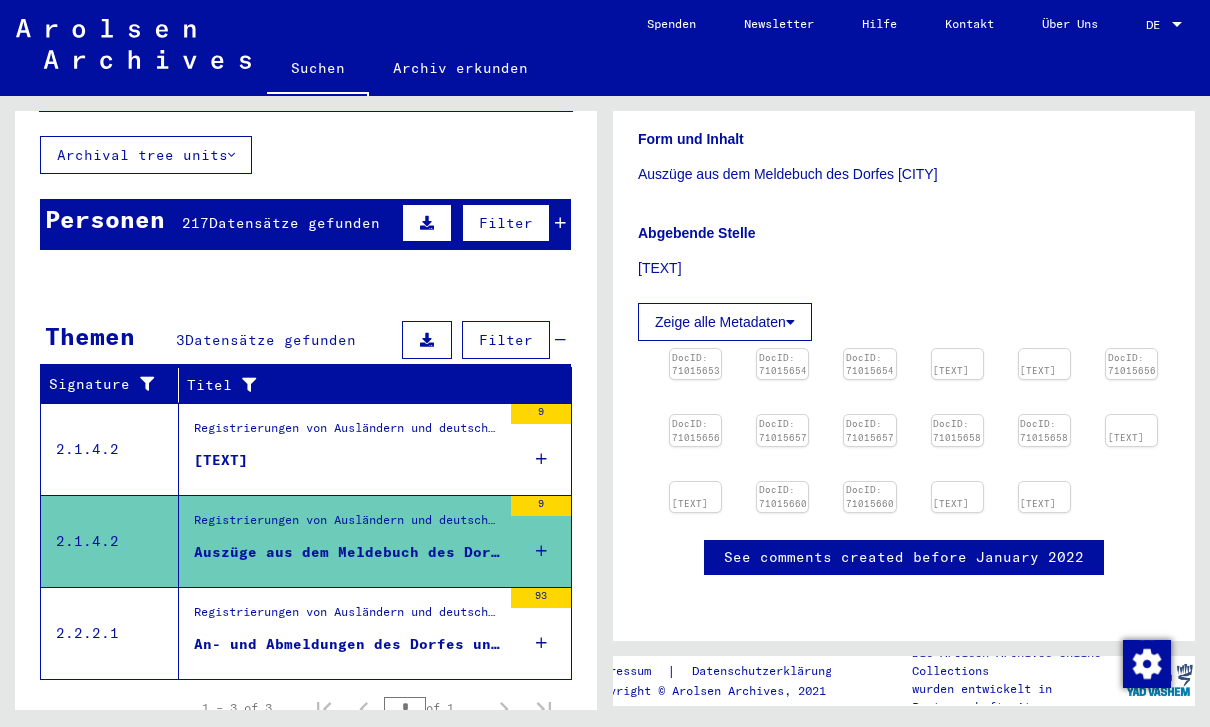 click at bounding box center (695, 349) 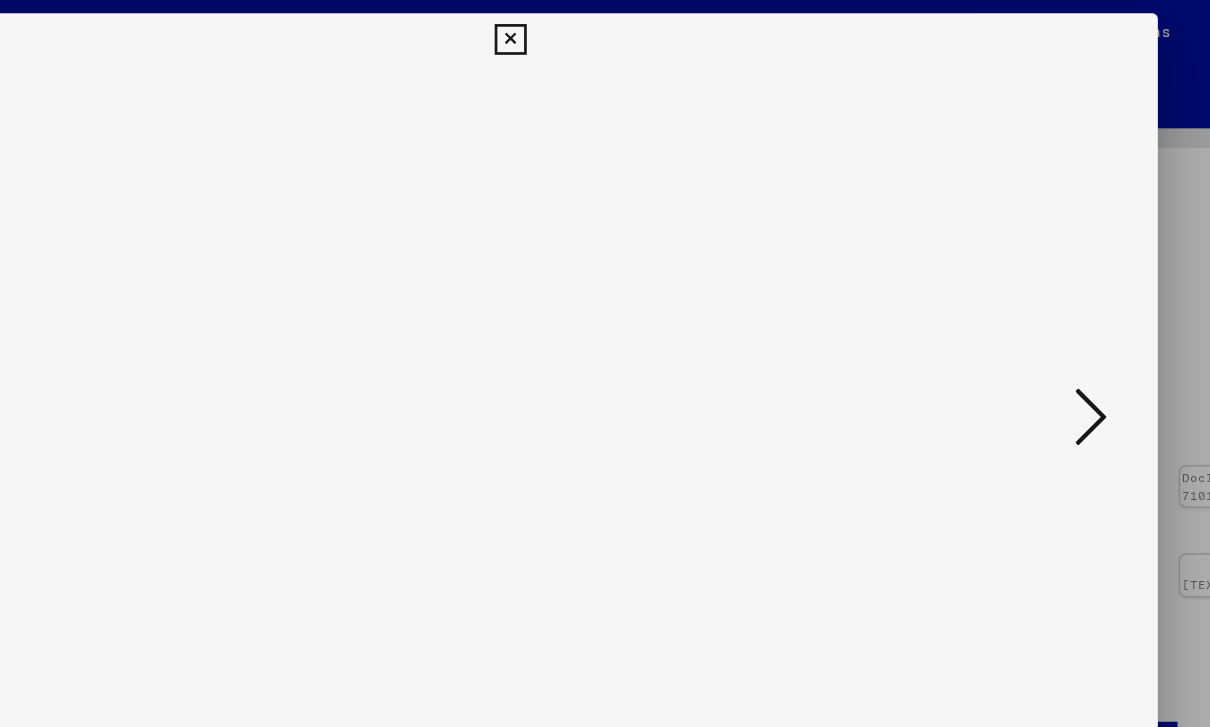 click at bounding box center (604, 30) 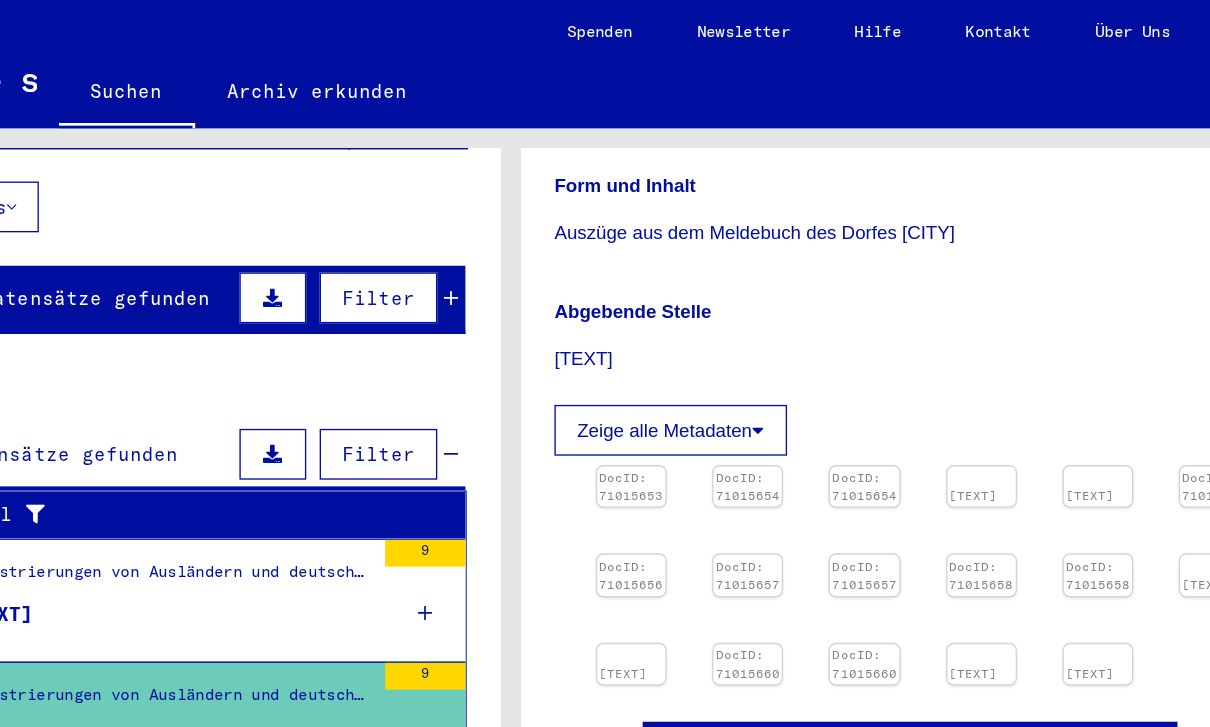 click at bounding box center (695, 349) 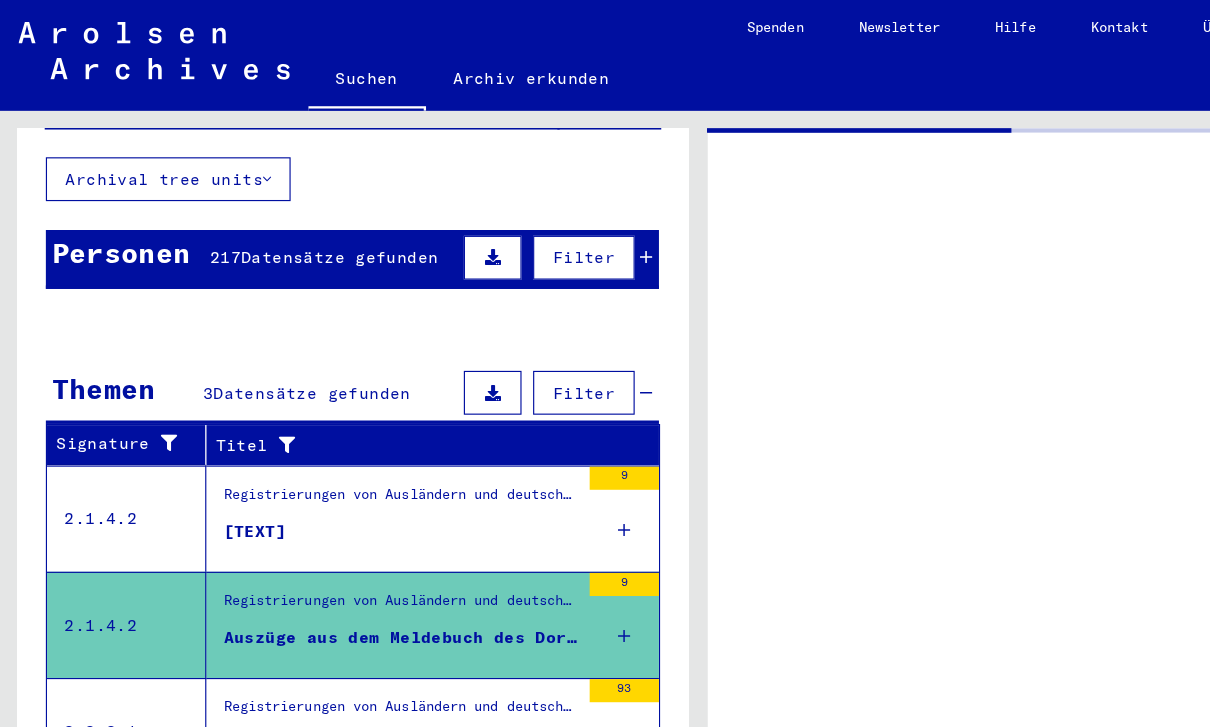 scroll, scrollTop: 0, scrollLeft: 0, axis: both 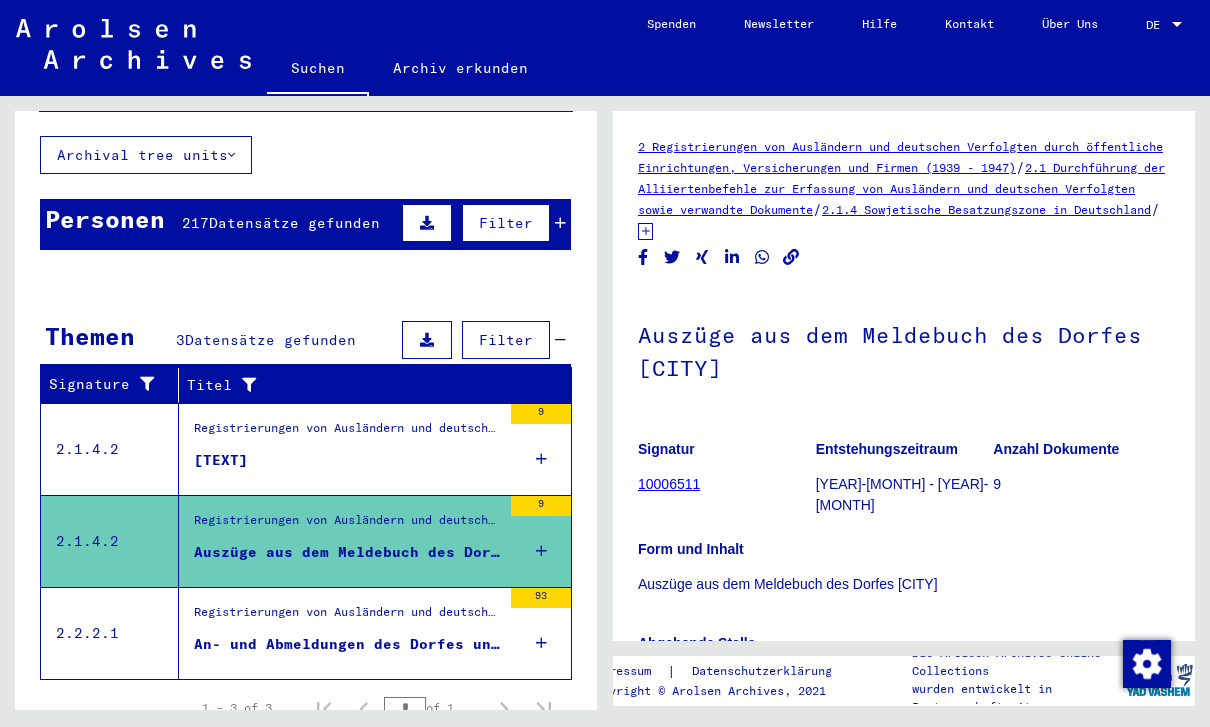 click on "Registrierungen von Ausländern und deutschen Verfolgten durch öffentliche Einrichtungen, Versicherungen und Firmen (1939 - 1947) > Dokumente über Registrierungen von Ausländern und den Einsatz von Zwangsarbeitern, 1939 - 1945 > Verschiedene Behörden und Firmen (Einzelpersonen-bezogene Unterlagen) > Kriegszeitkartei (Melde- und Registrierkarten, Arbeitsbücher, individueller Schriftverkehr)" at bounding box center [347, 433] 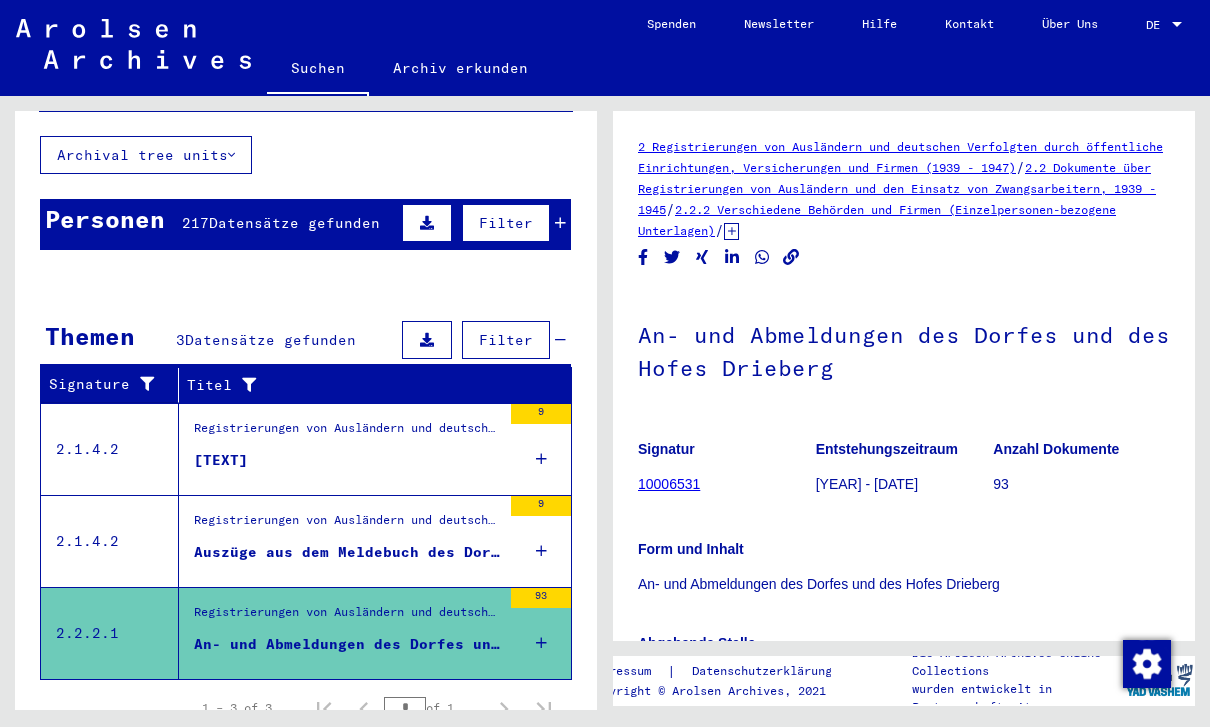 scroll, scrollTop: 0, scrollLeft: 0, axis: both 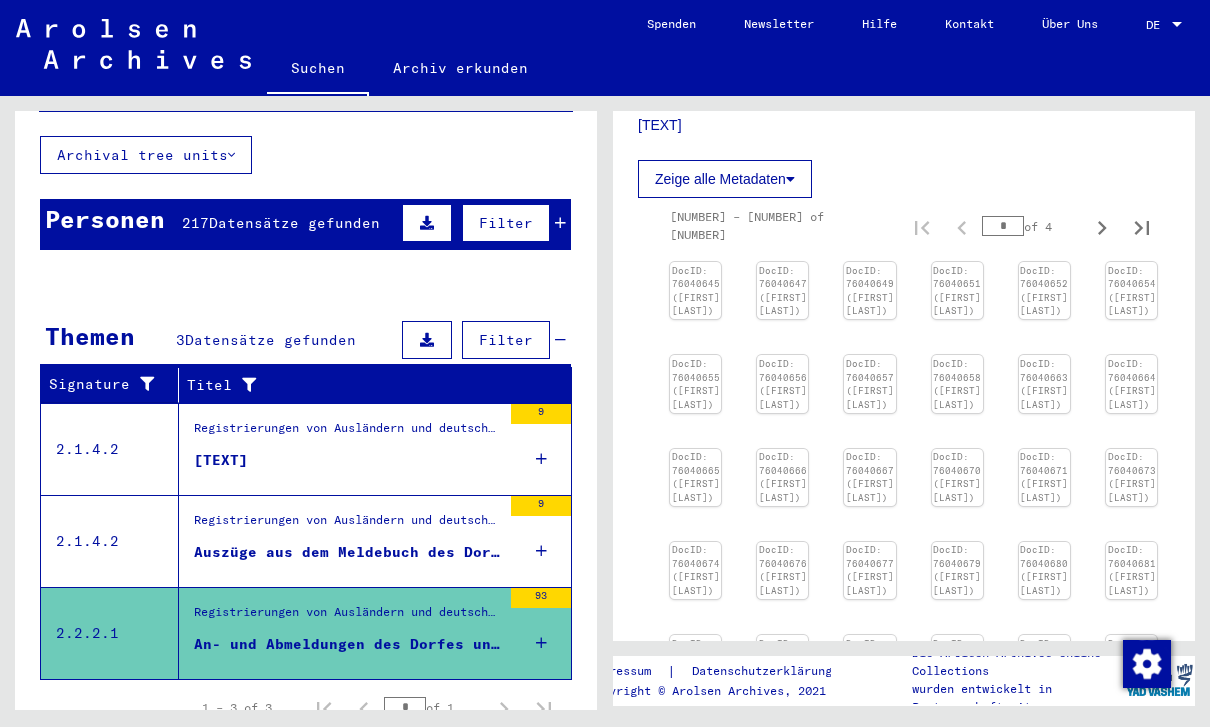 click on "DocID: 76040645 ([FIRST] [LAST])" at bounding box center (696, 291) 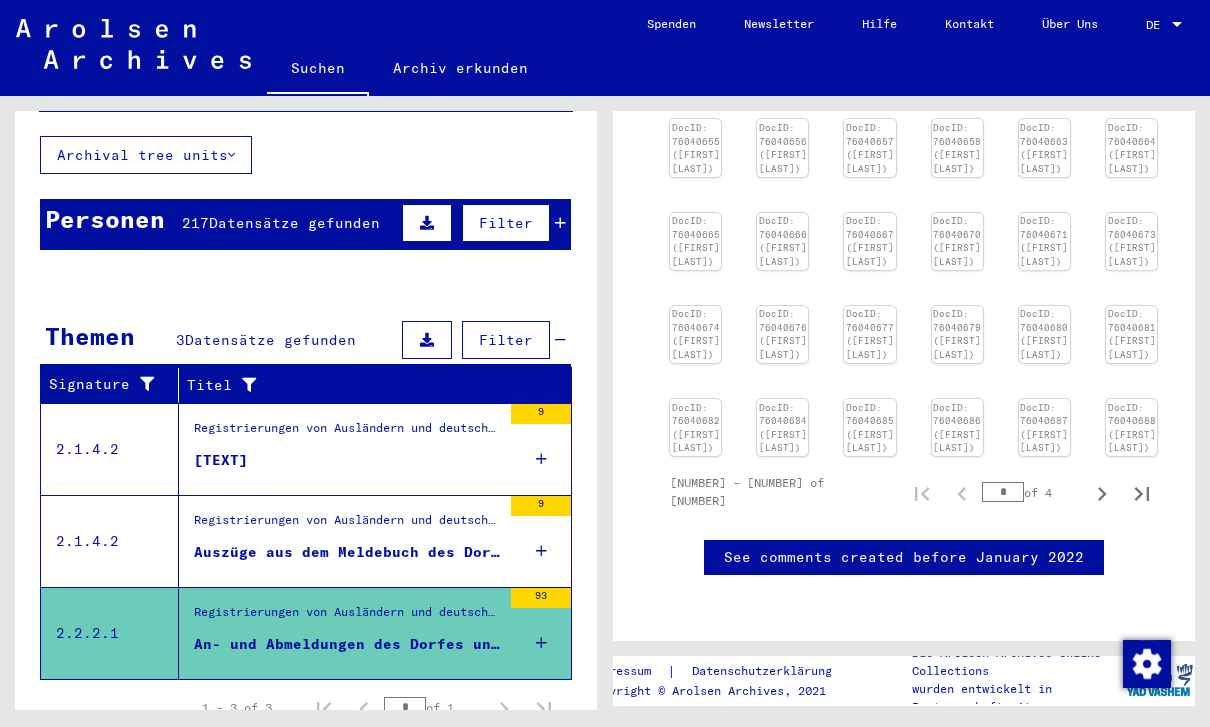 scroll, scrollTop: 1108, scrollLeft: 0, axis: vertical 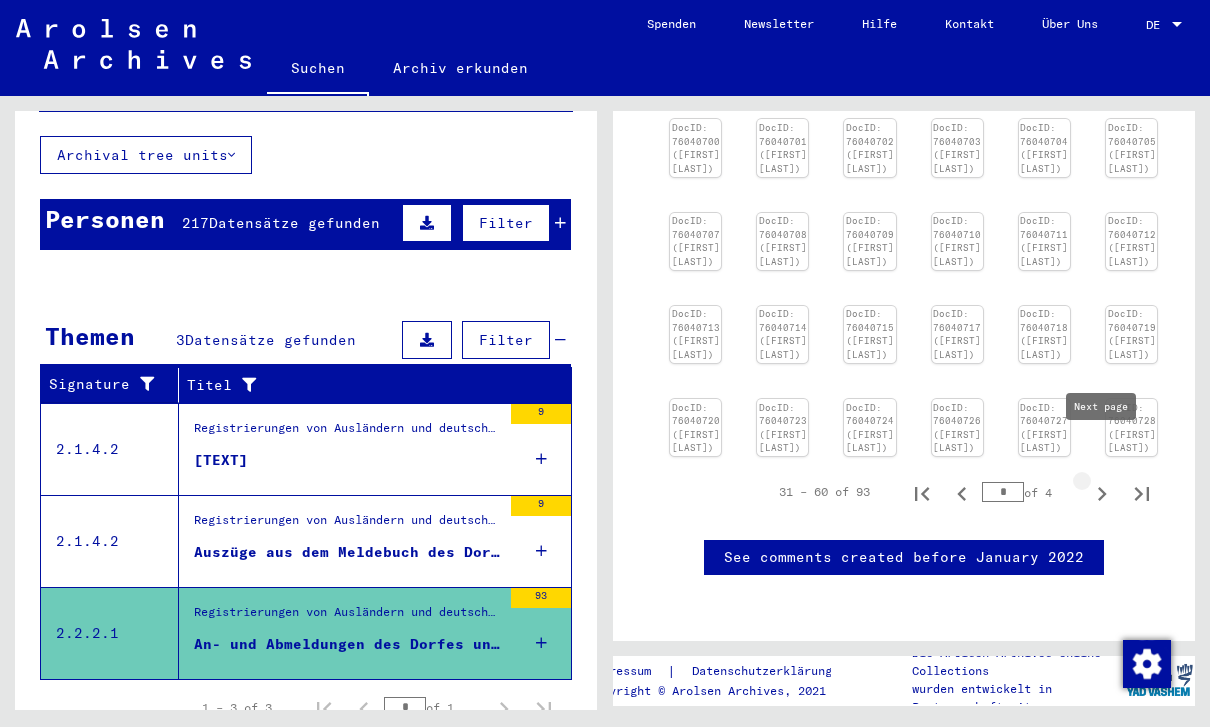 click at bounding box center (1102, 494) 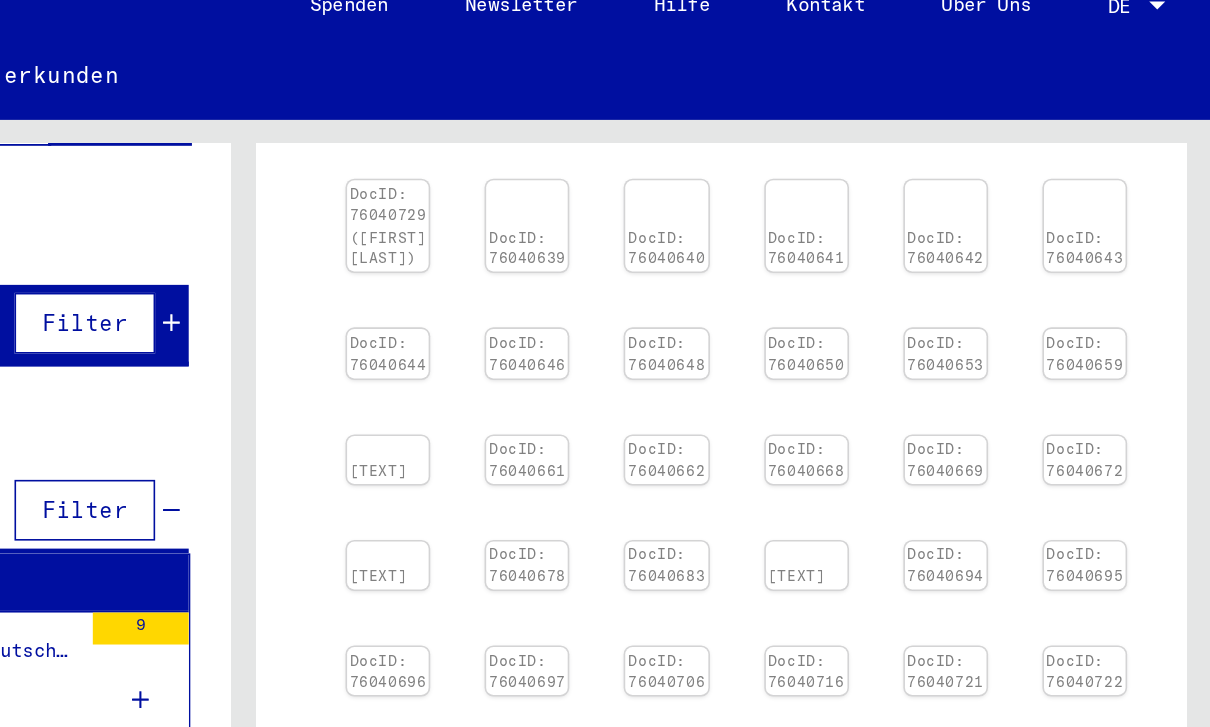 scroll, scrollTop: 916, scrollLeft: 0, axis: vertical 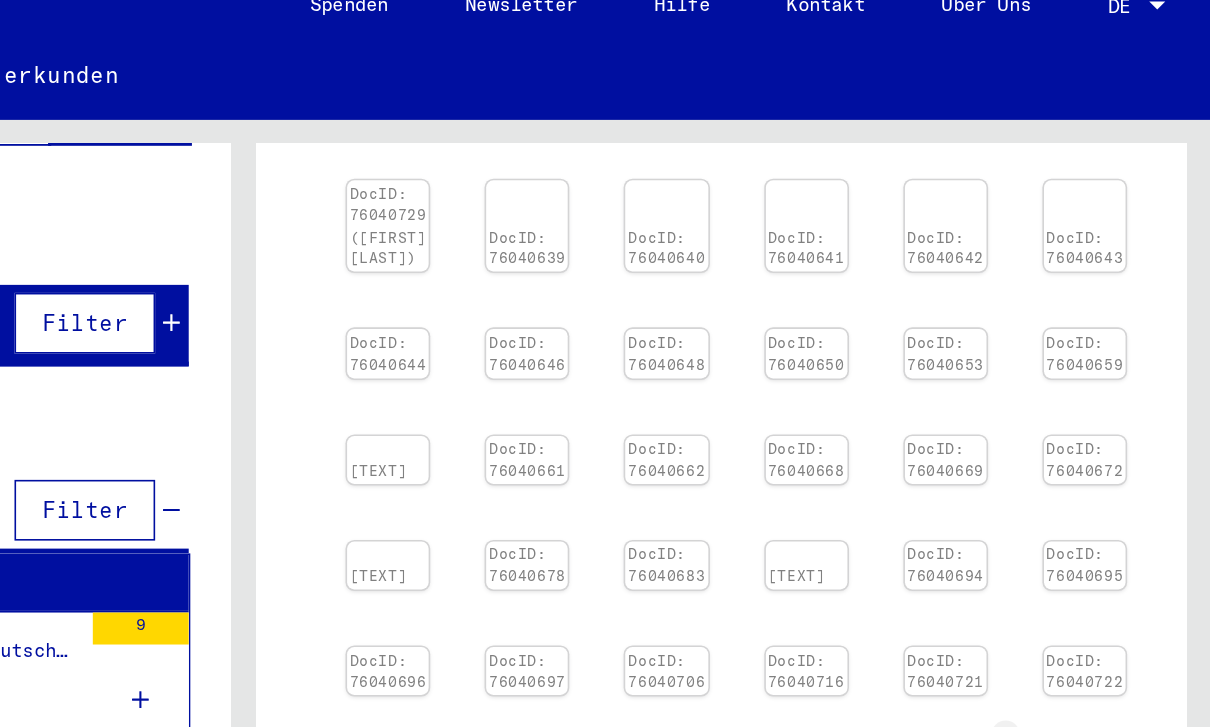 click at bounding box center [1102, 494] 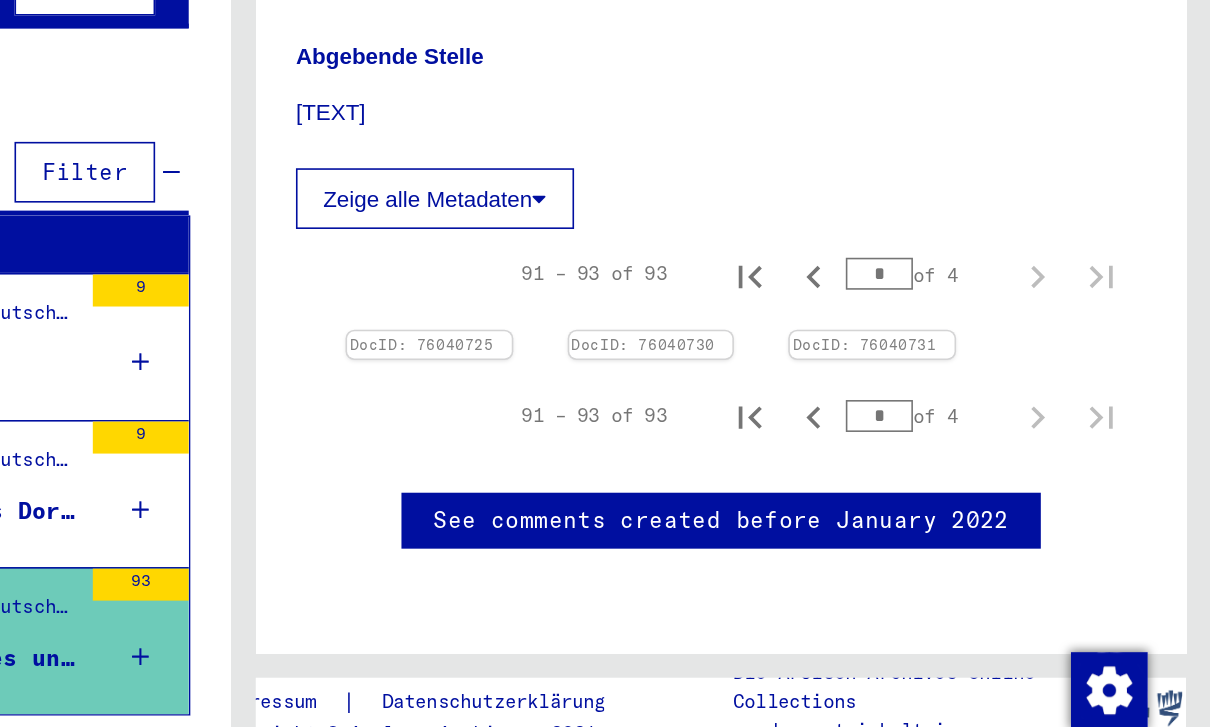 scroll, scrollTop: 435, scrollLeft: 0, axis: vertical 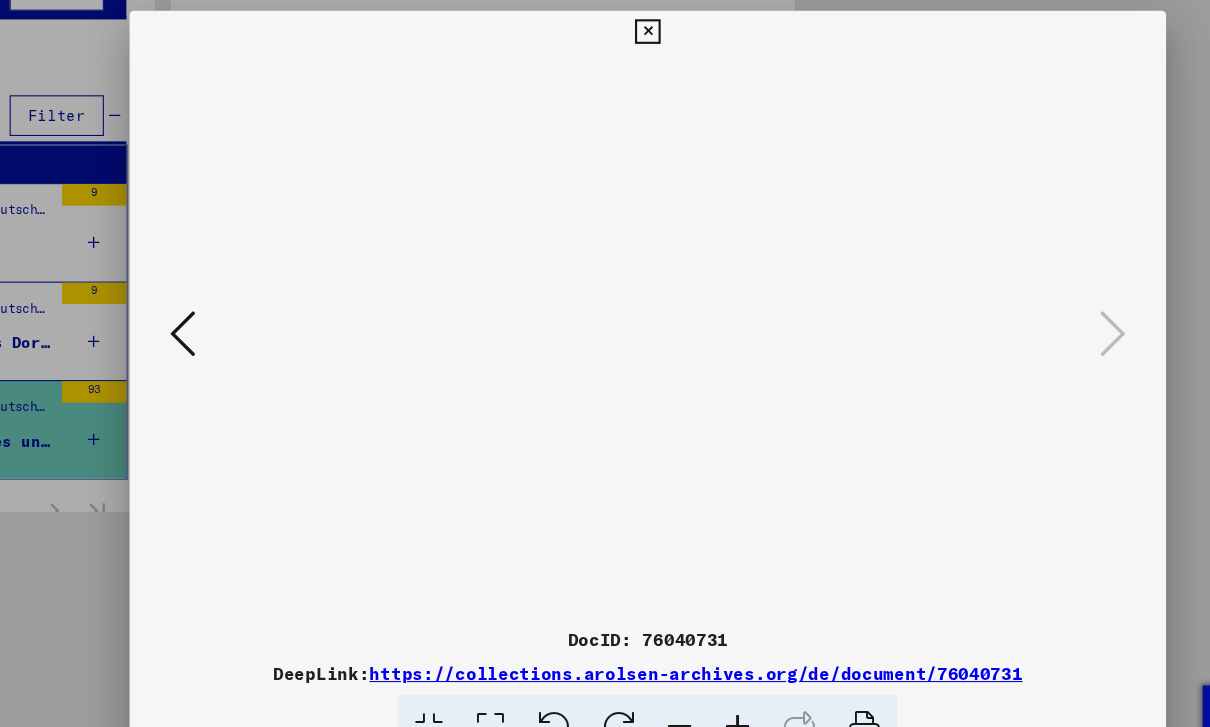 click at bounding box center [171, 312] 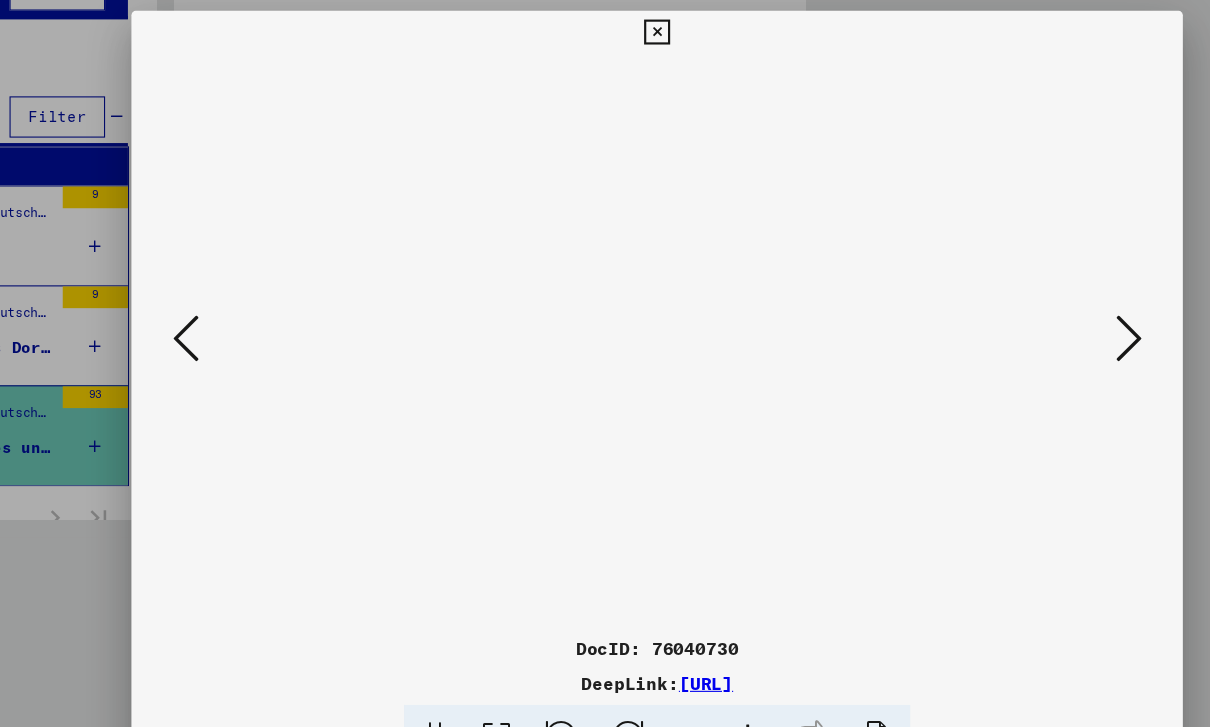 click at bounding box center [1039, 312] 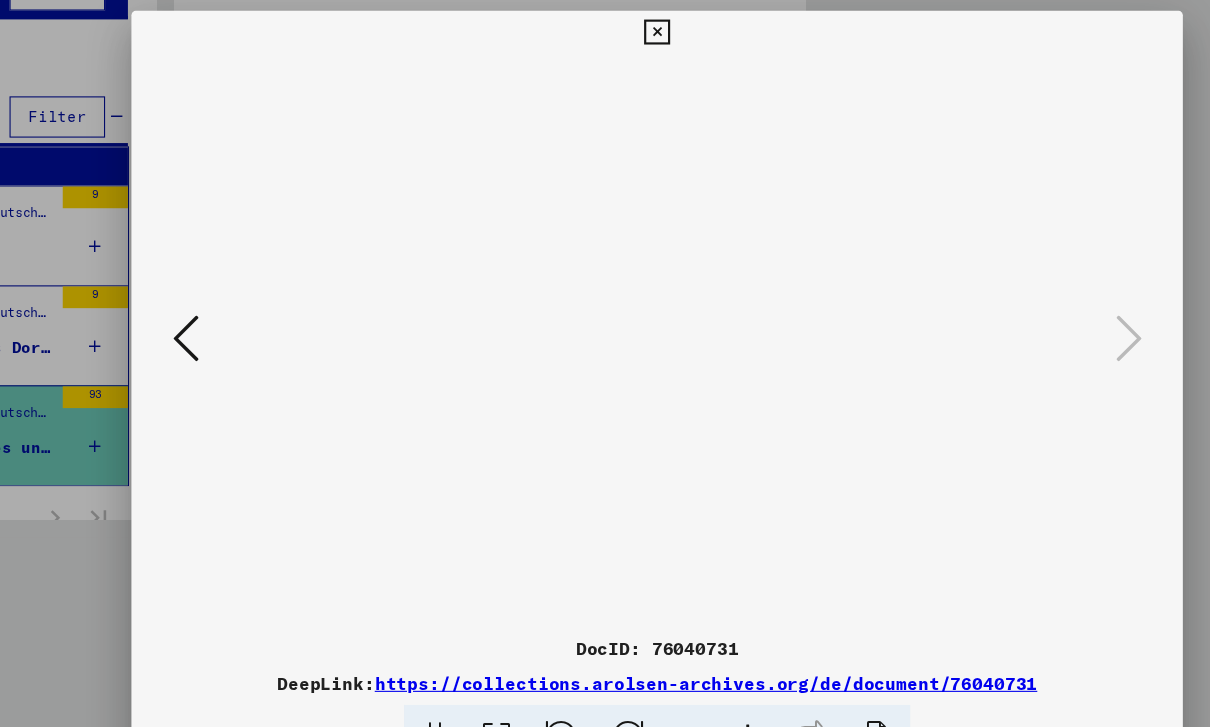 click at bounding box center (171, 312) 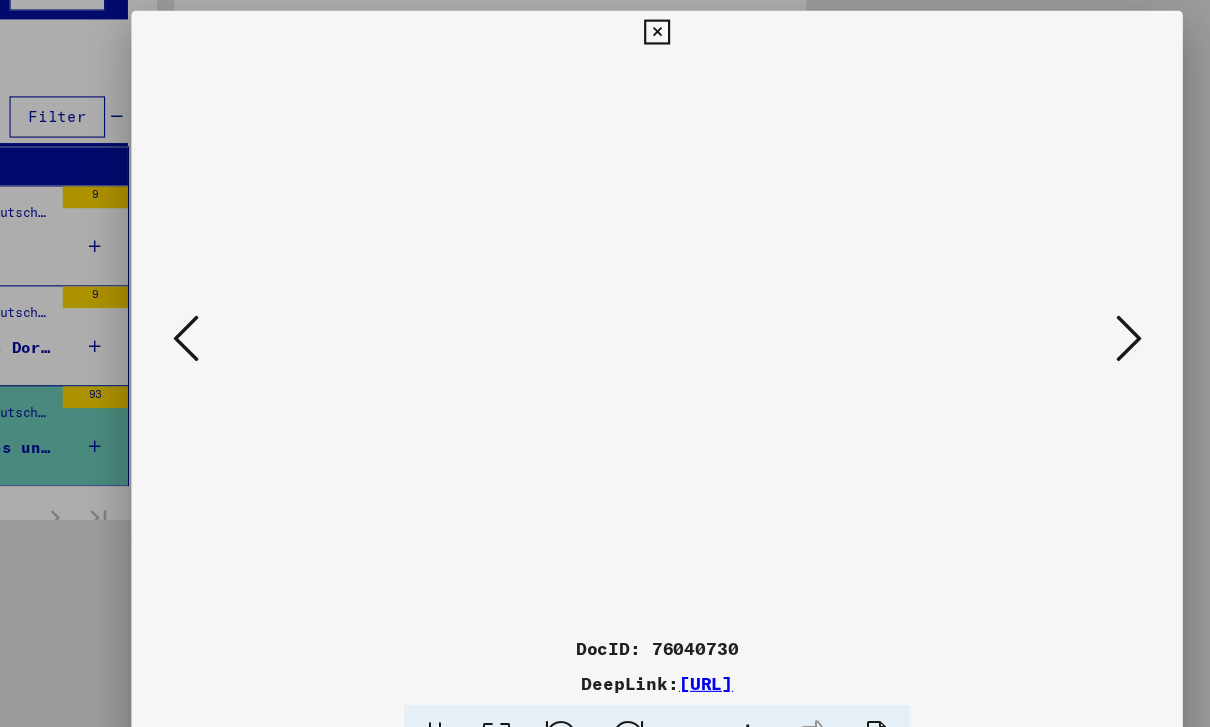 click at bounding box center (171, 313) 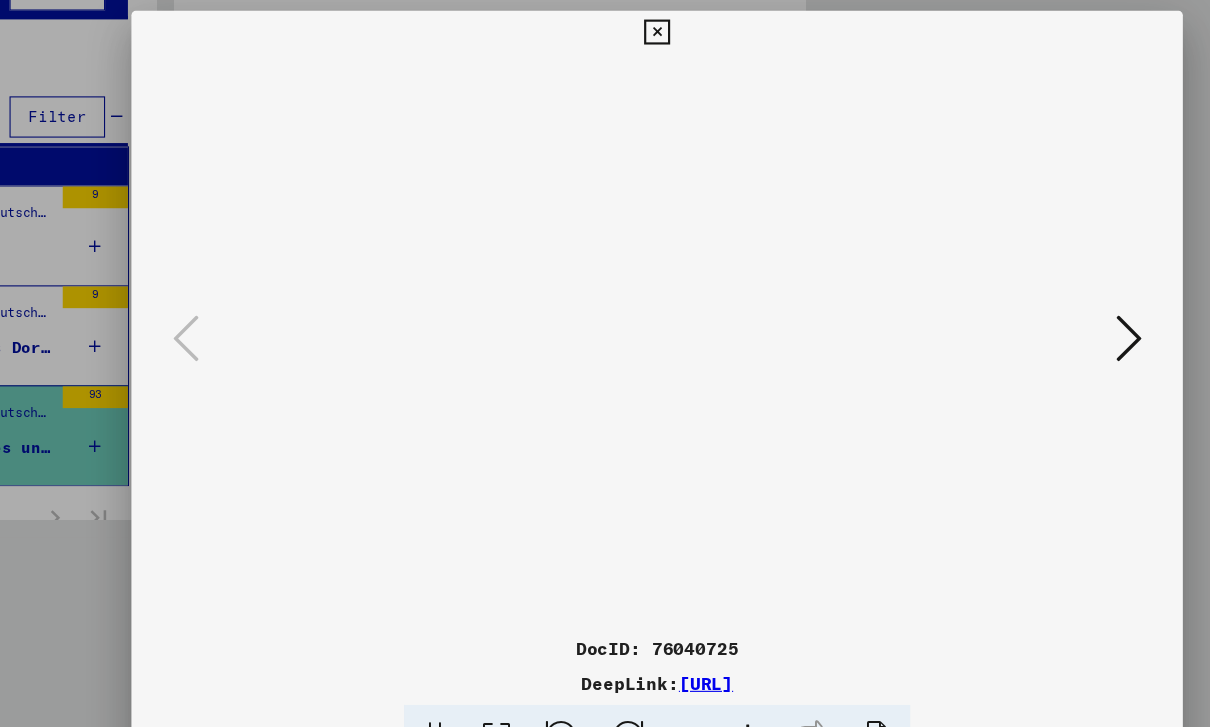 click at bounding box center (604, 30) 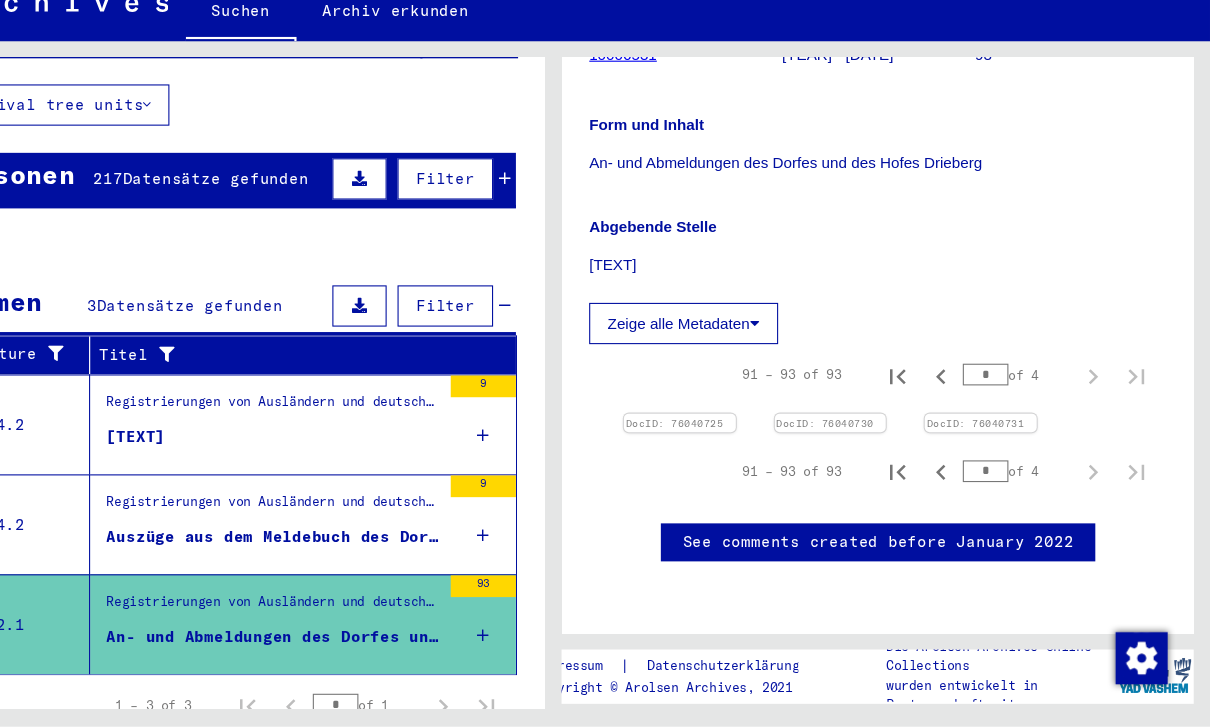 click on "[TEXT]" at bounding box center [221, 460] 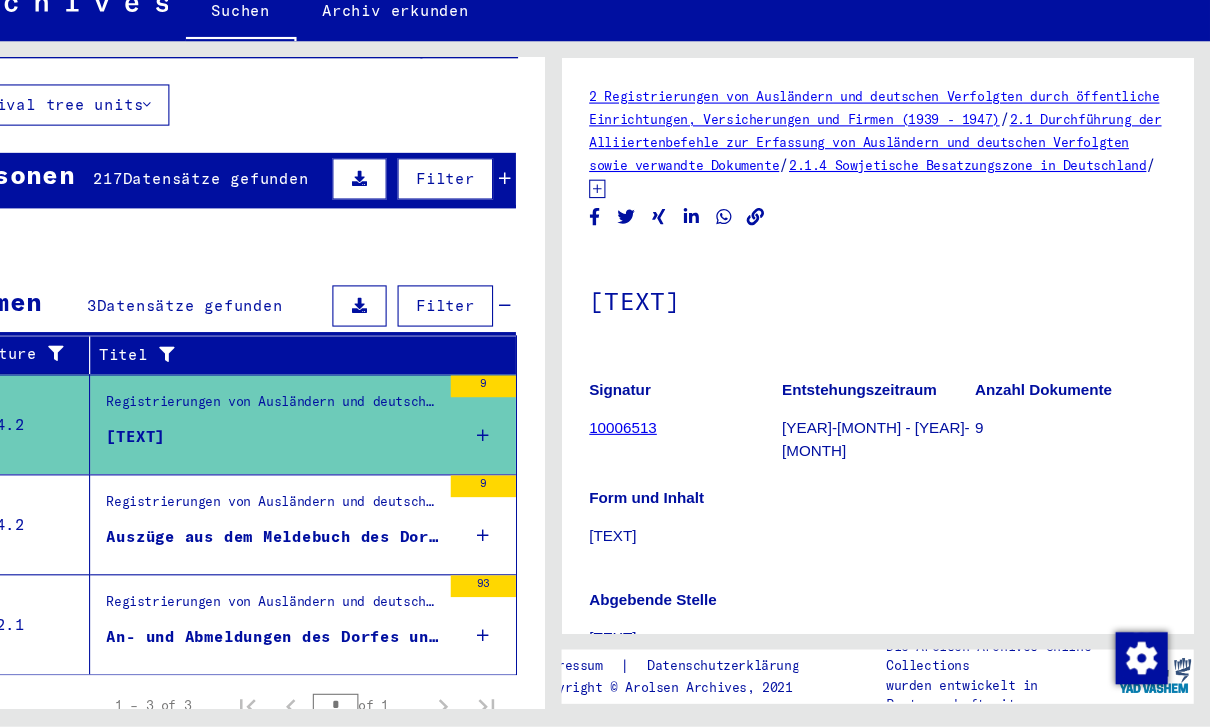 scroll, scrollTop: 0, scrollLeft: 0, axis: both 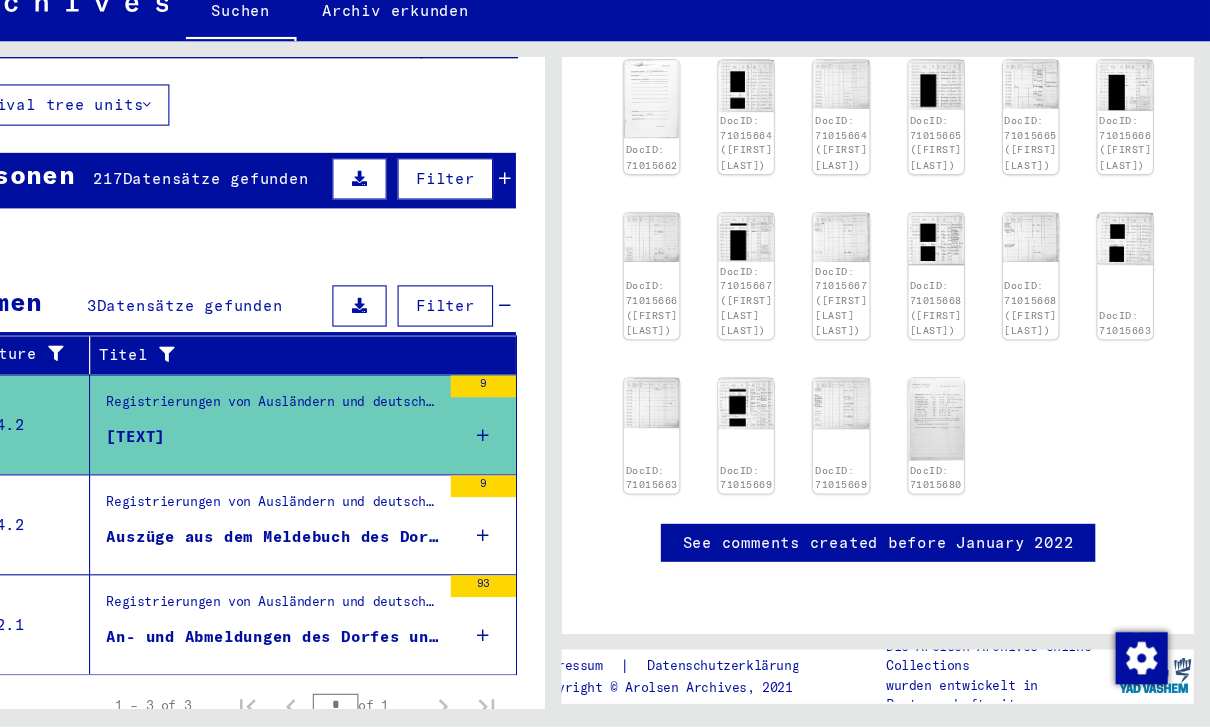 click on "DocID: 71015667 ([FIRST] [LAST] [LAST])" at bounding box center (783, 334) 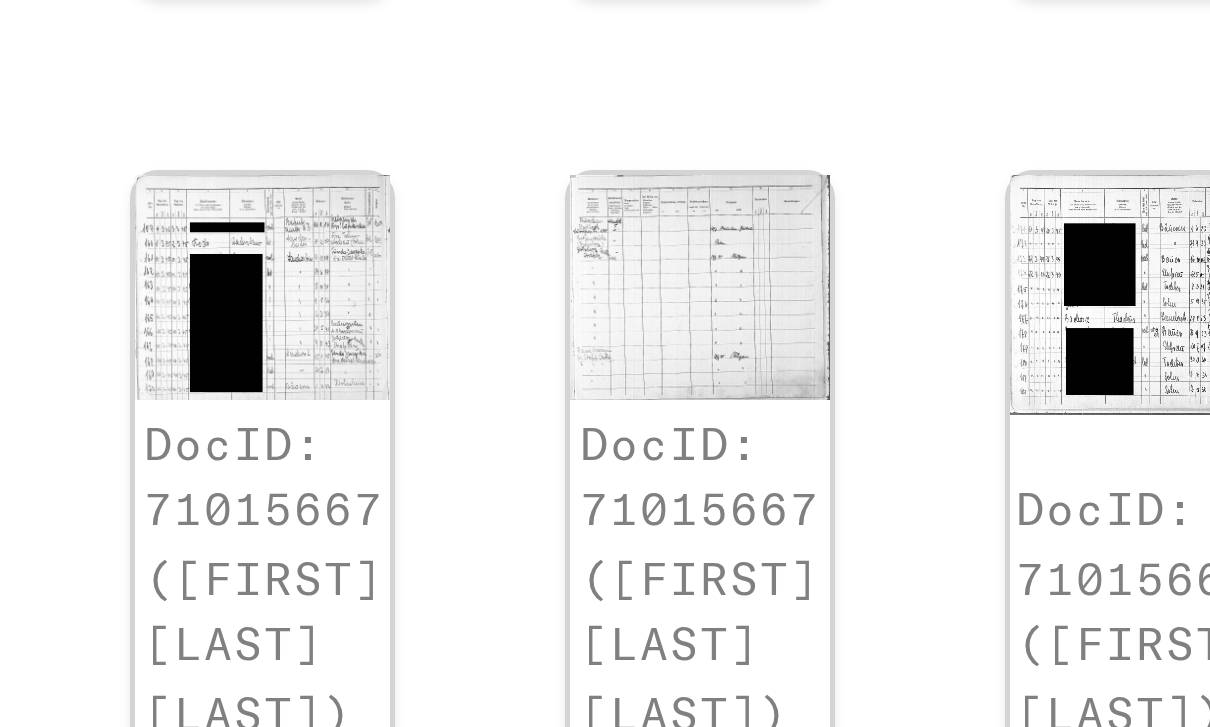 click at bounding box center (695, 148) 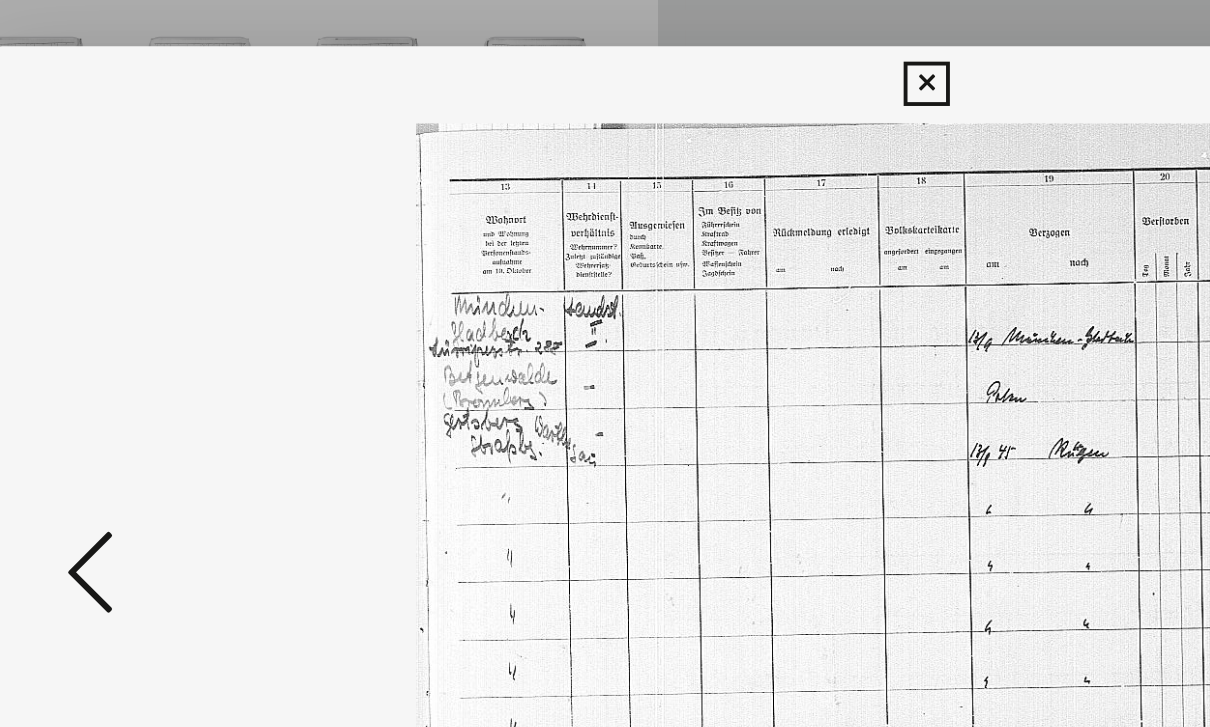 click at bounding box center [605, 313] 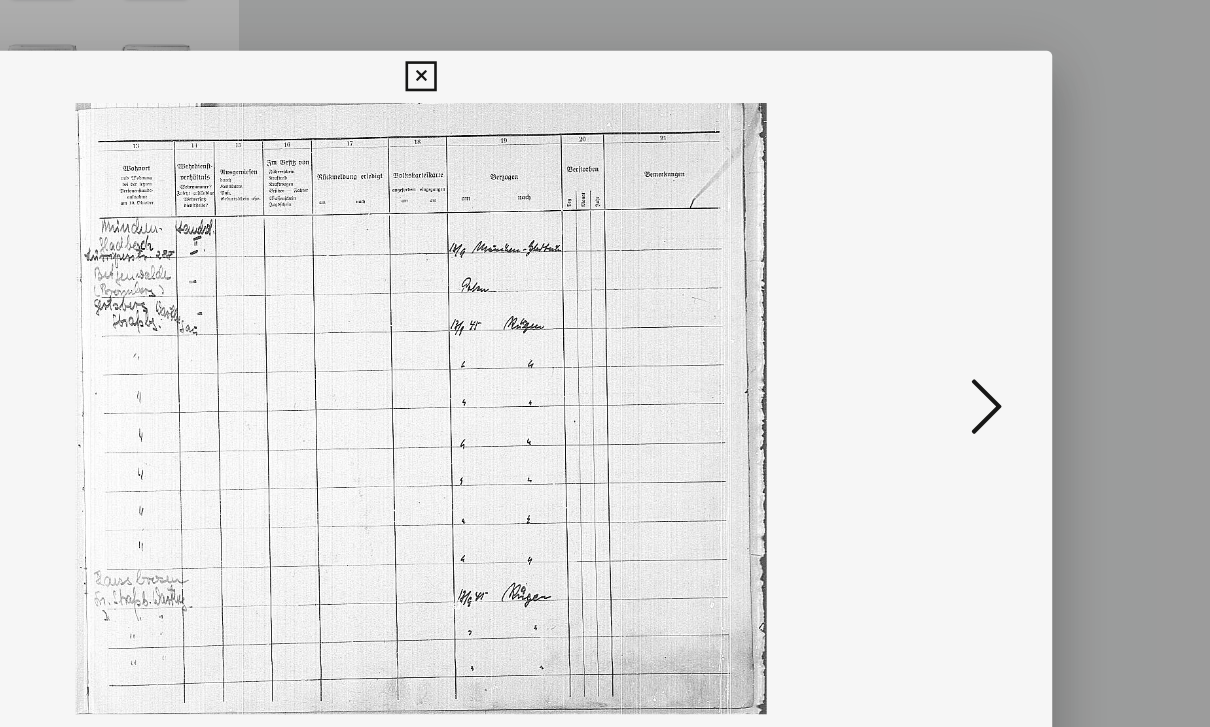 click at bounding box center [604, 59] 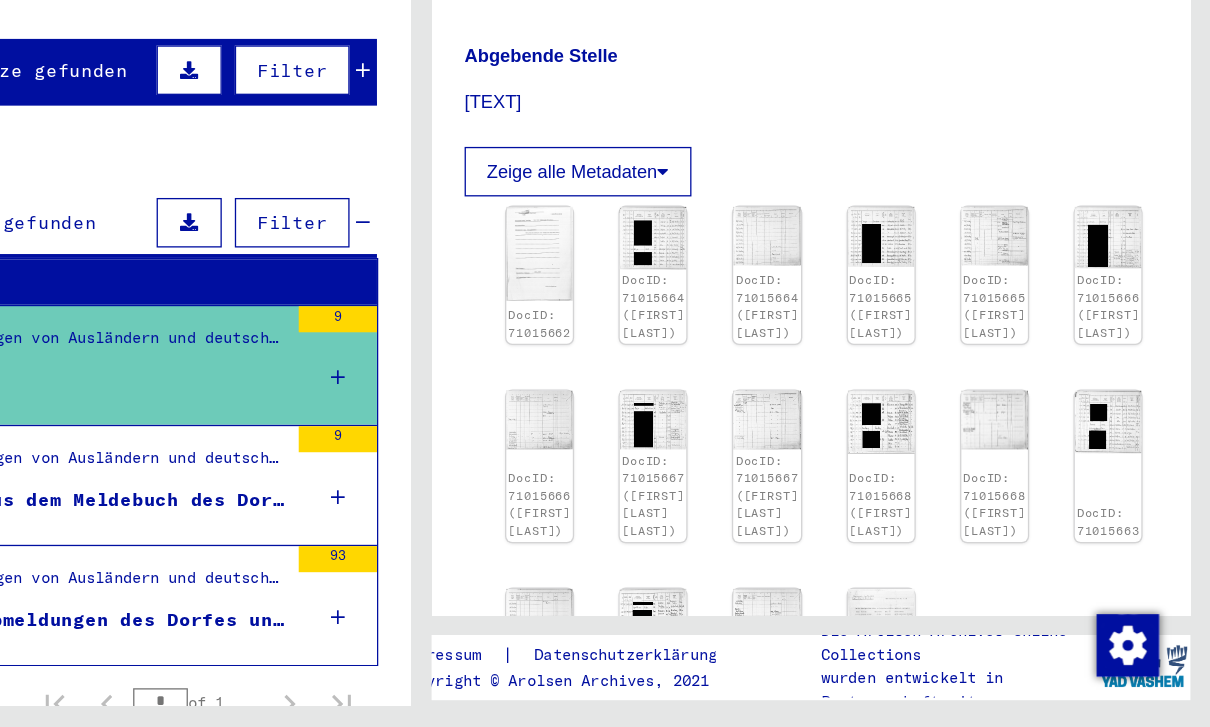 scroll, scrollTop: 399, scrollLeft: 0, axis: vertical 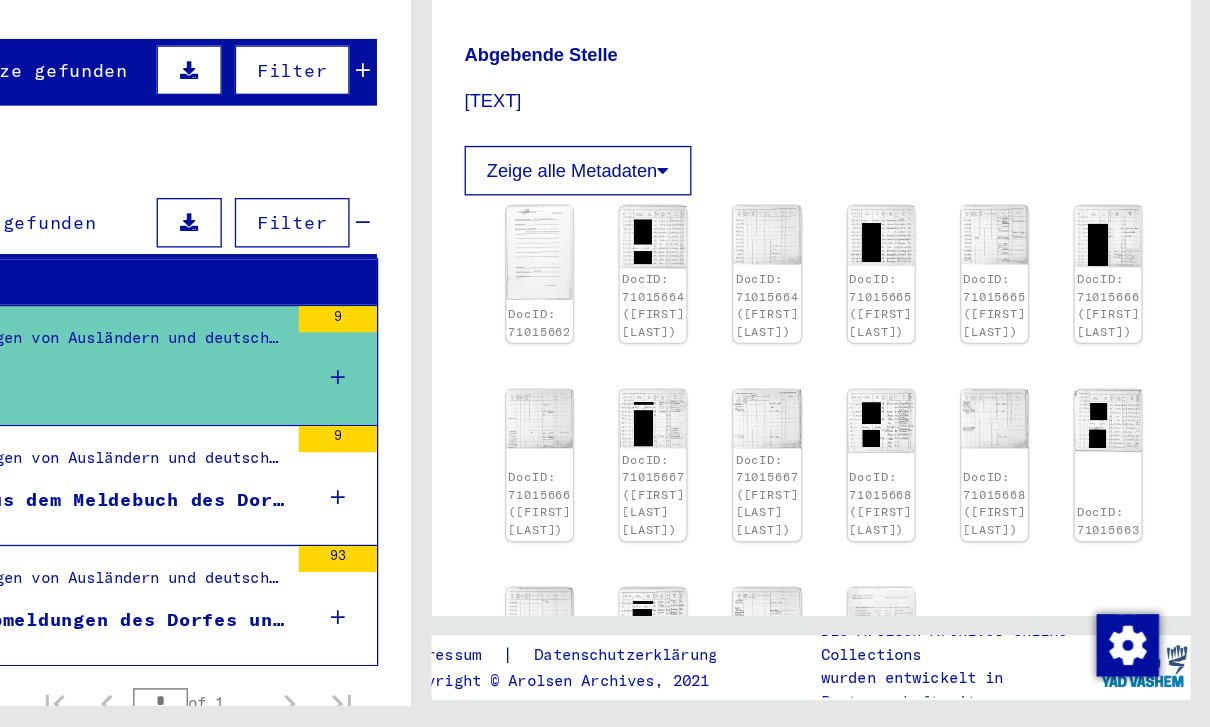 click at bounding box center [695, 362] 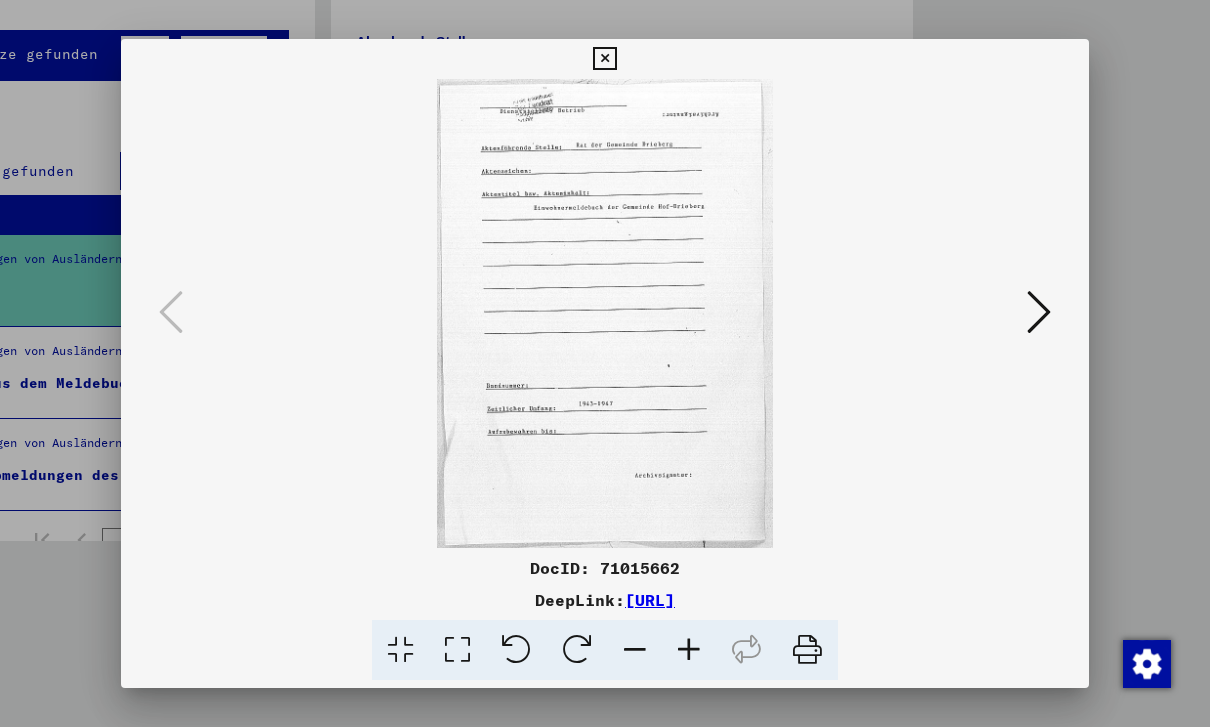 click at bounding box center (1039, 313) 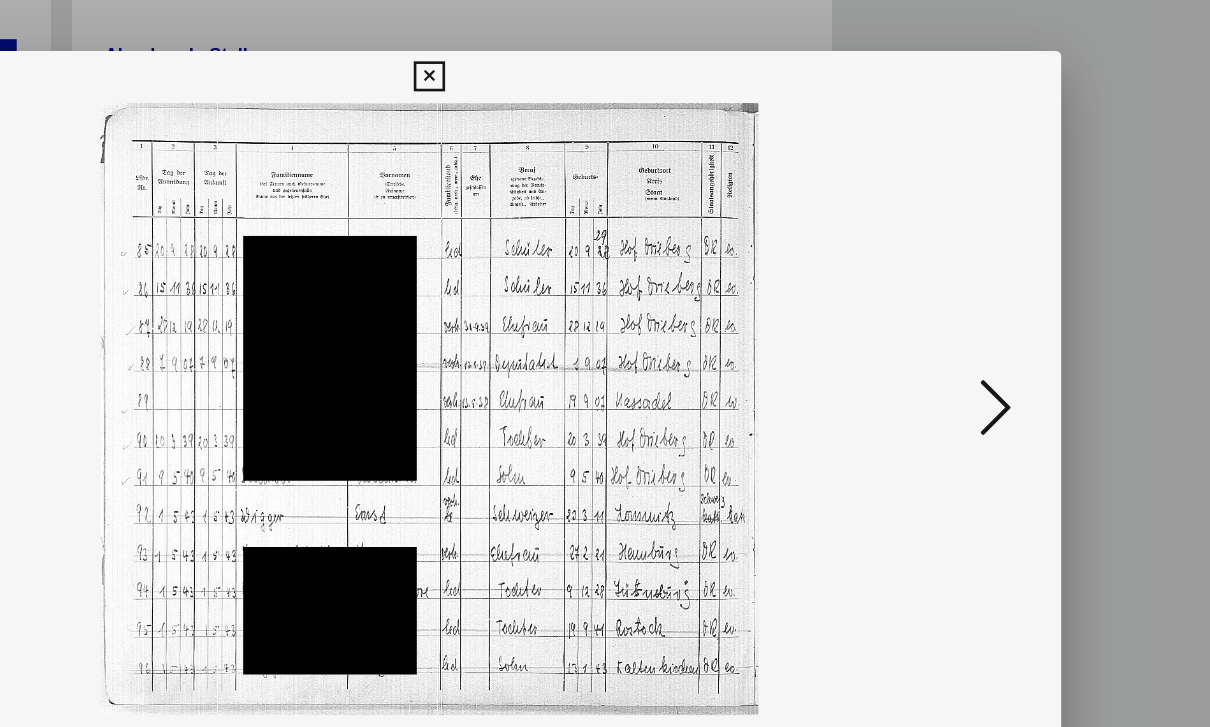 click at bounding box center [604, 59] 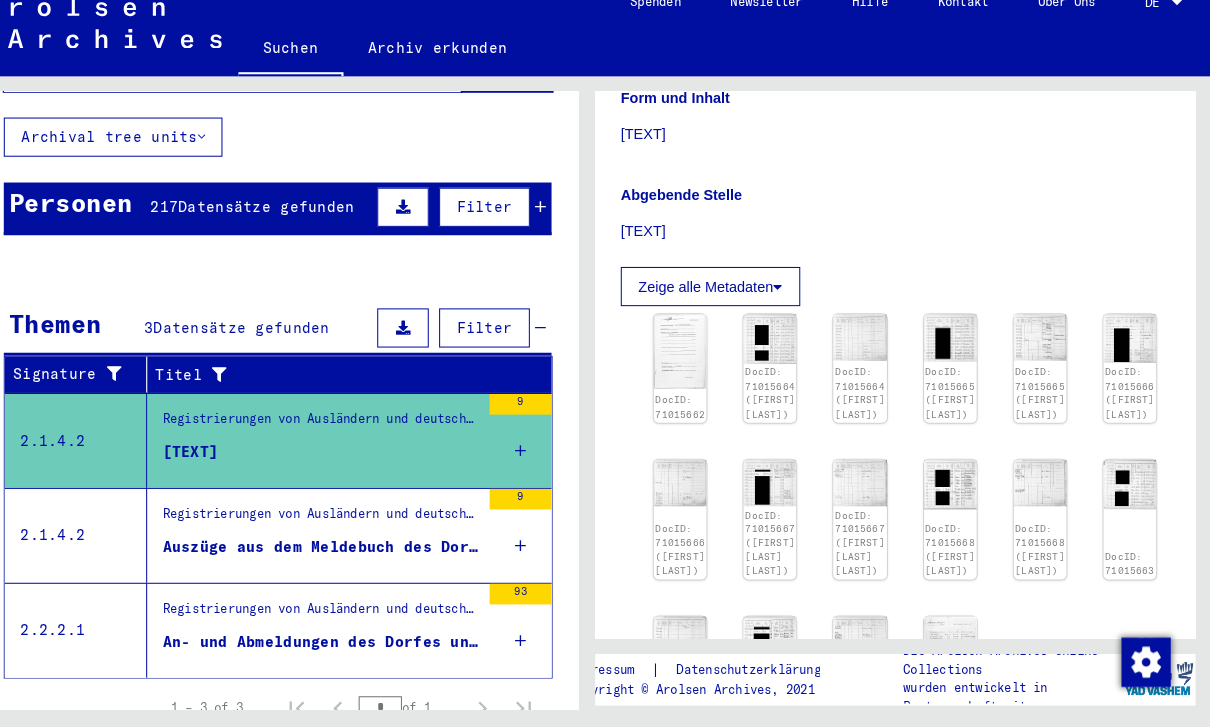 click on "Auszüge aus dem Meldebuch des Dorfes [CITY]" at bounding box center (221, 460) 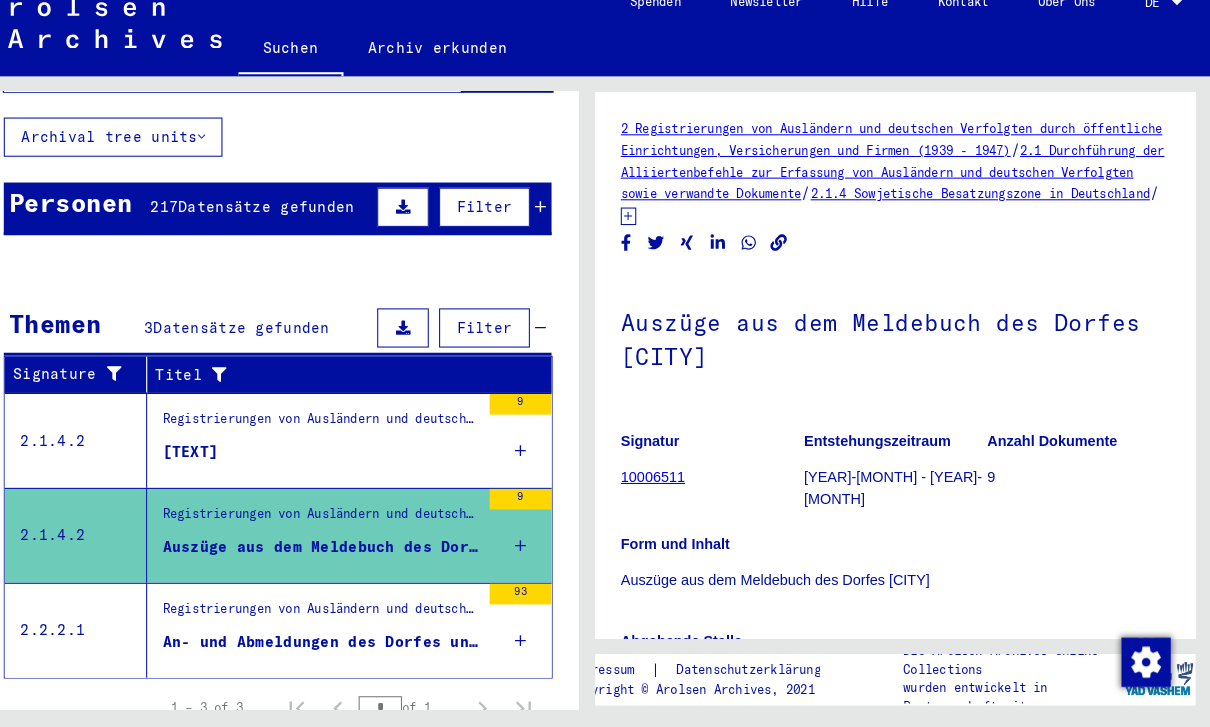 scroll, scrollTop: 0, scrollLeft: 0, axis: both 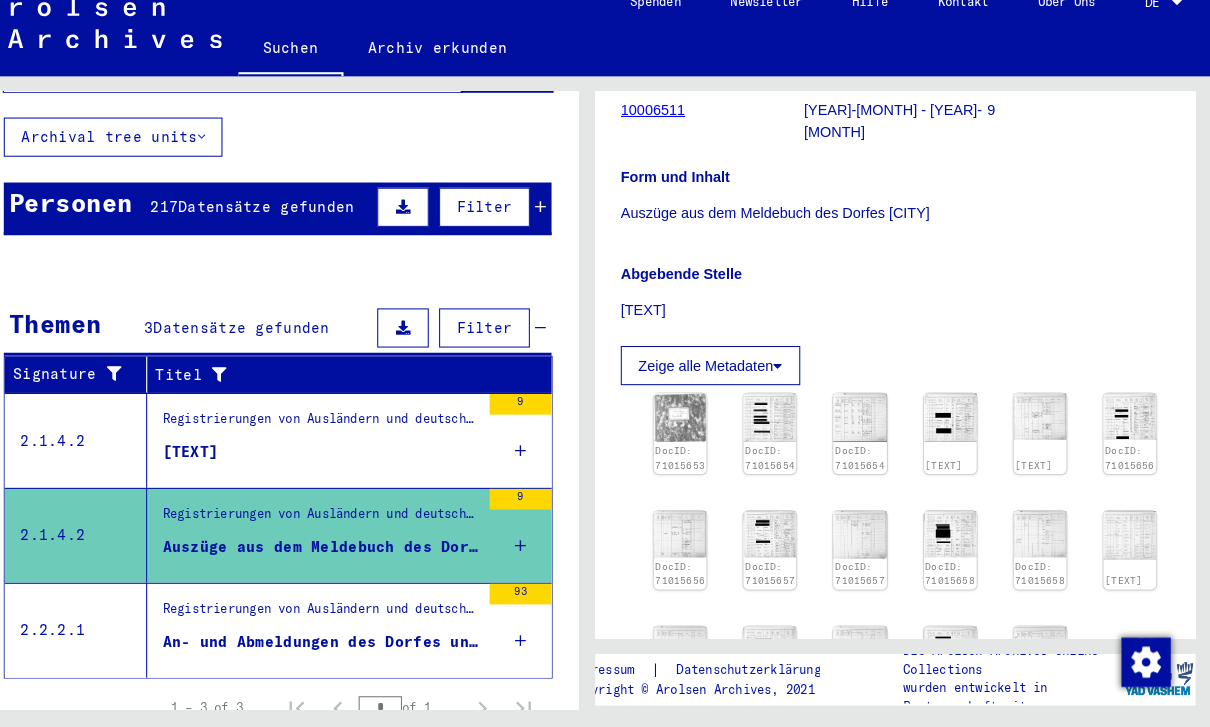 click at bounding box center [695, 426] 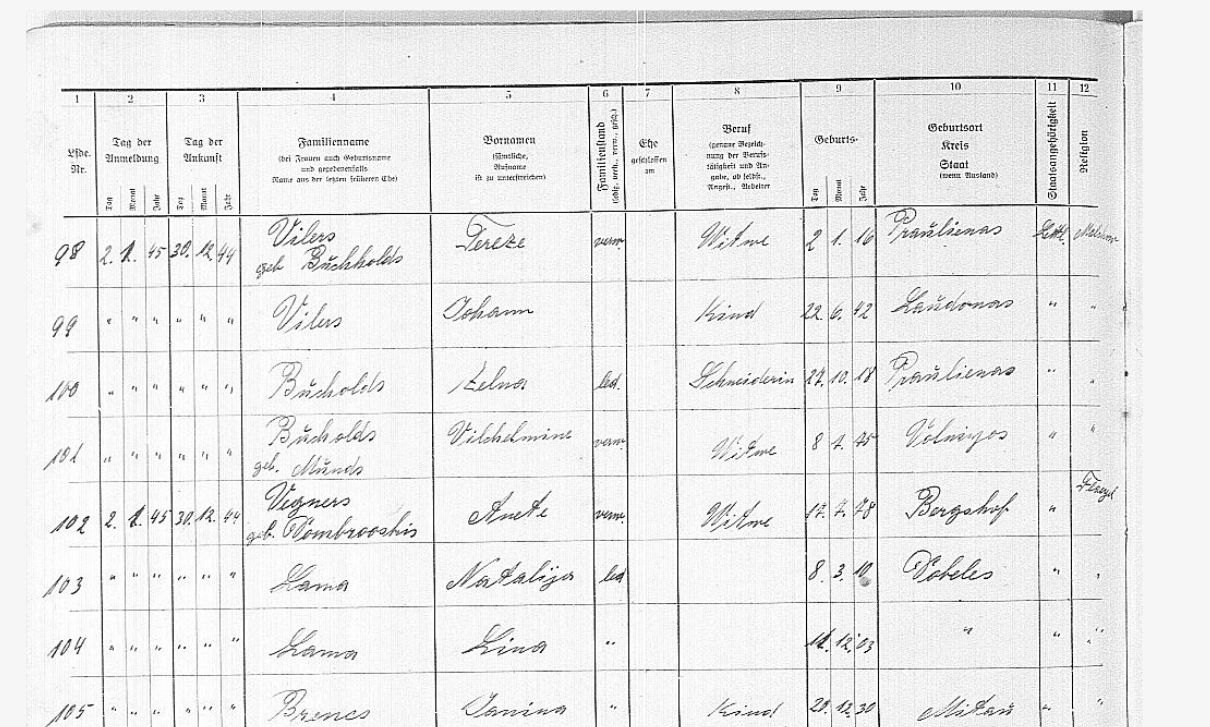click at bounding box center (605, 313) 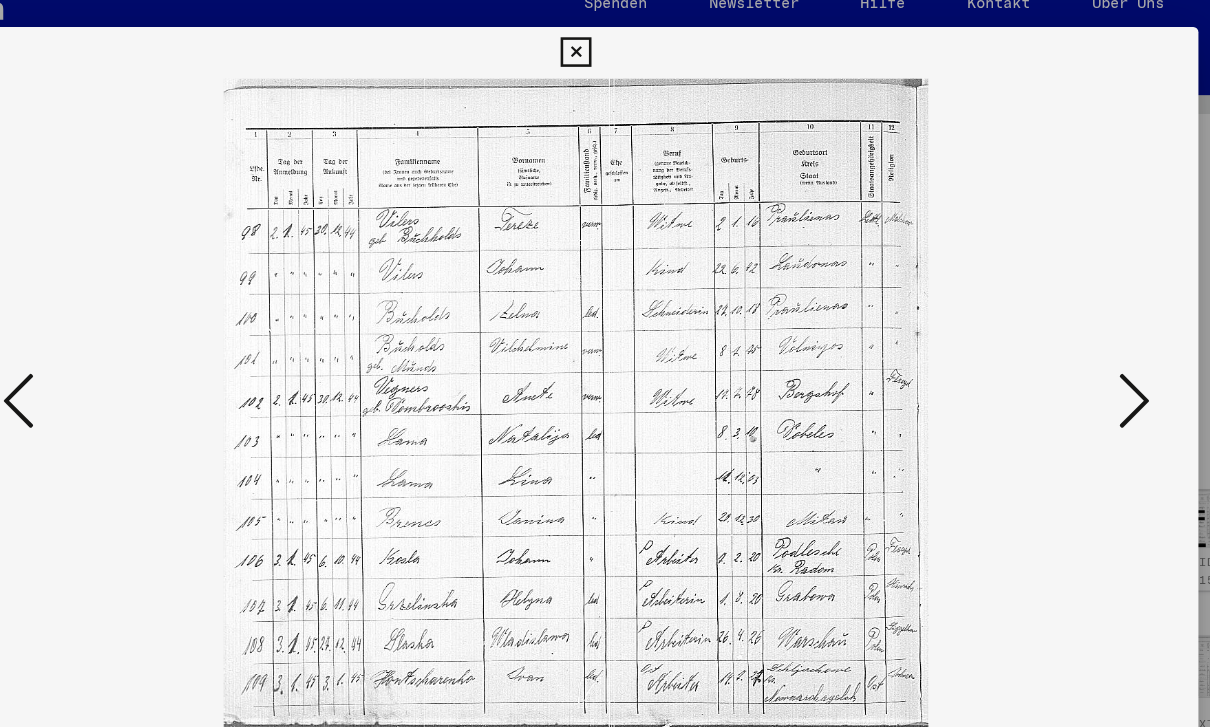 click at bounding box center [1039, 312] 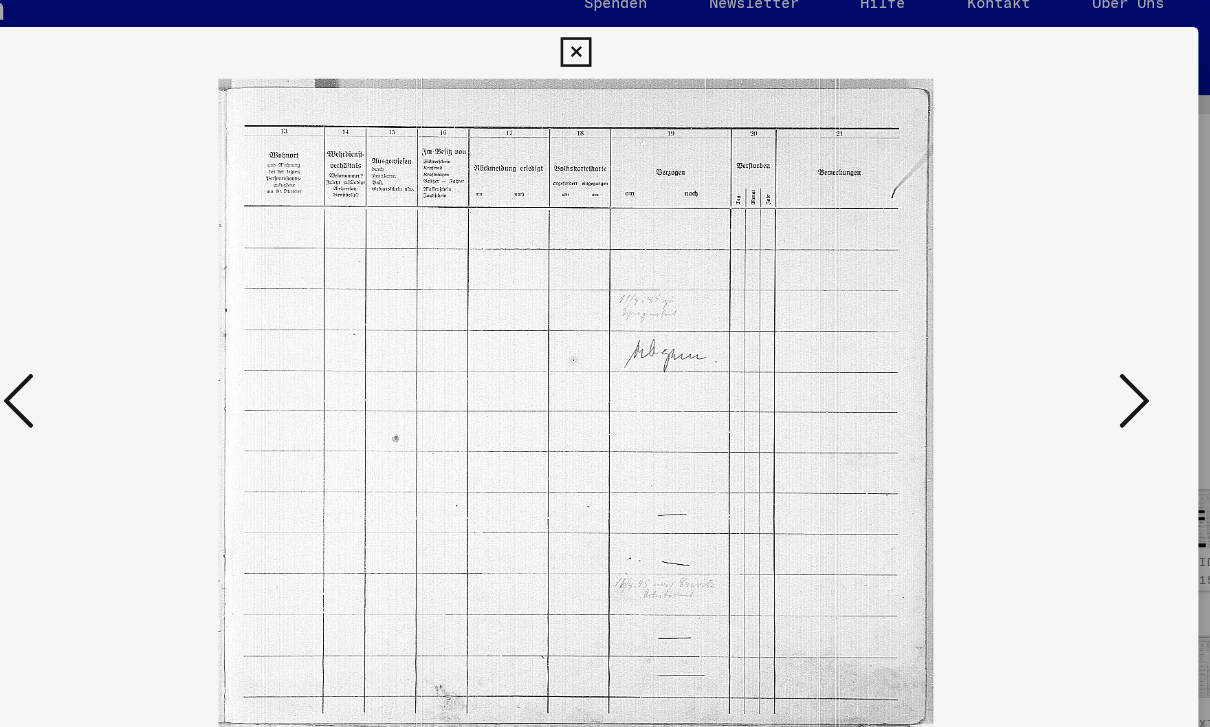 click at bounding box center [171, 312] 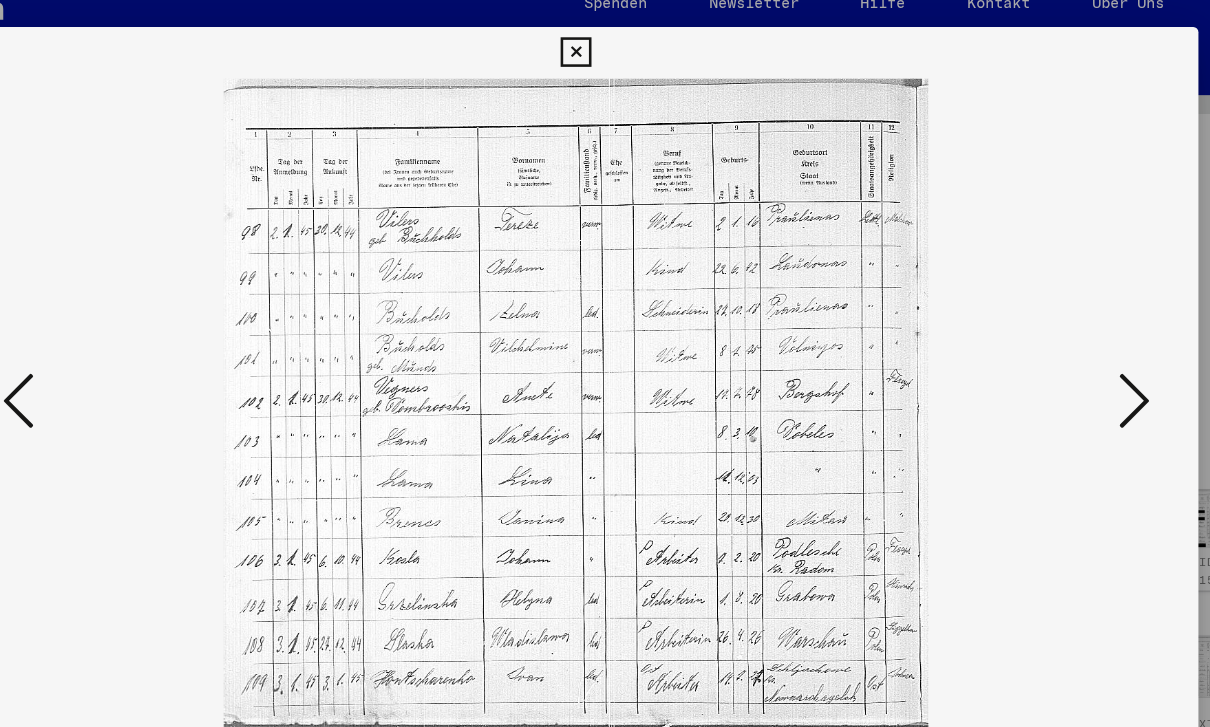 click at bounding box center [605, 313] 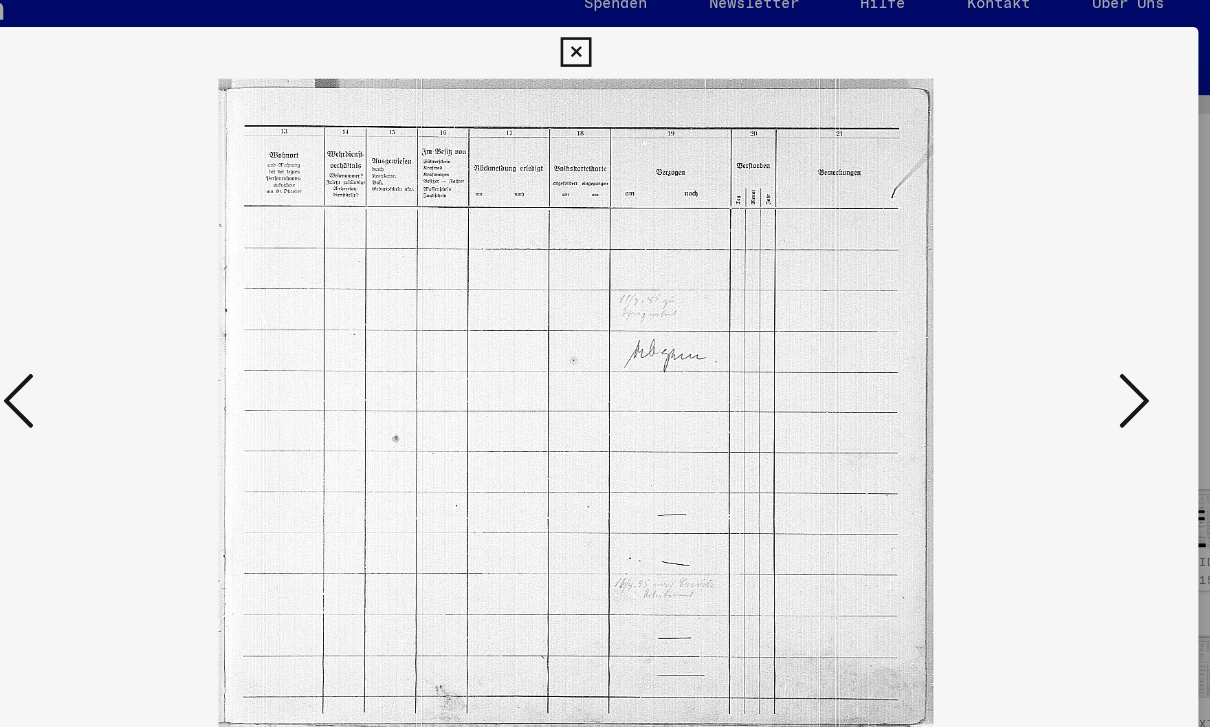 click at bounding box center (171, 313) 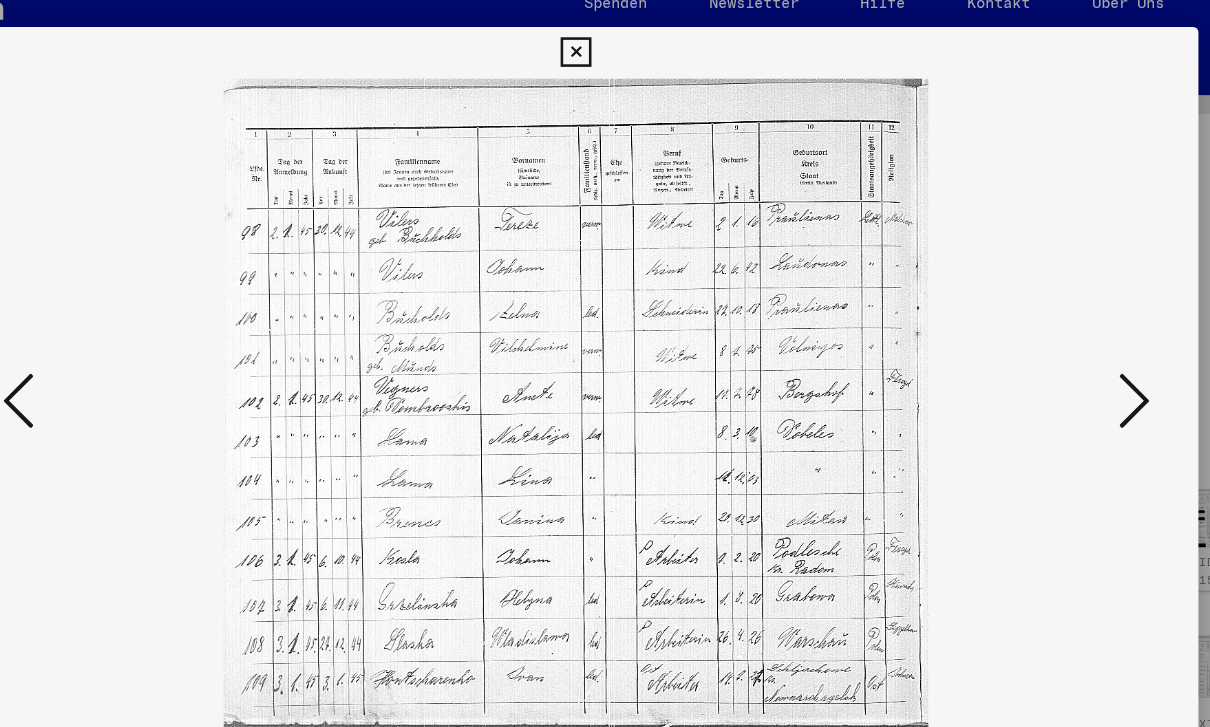 click at bounding box center [605, 313] 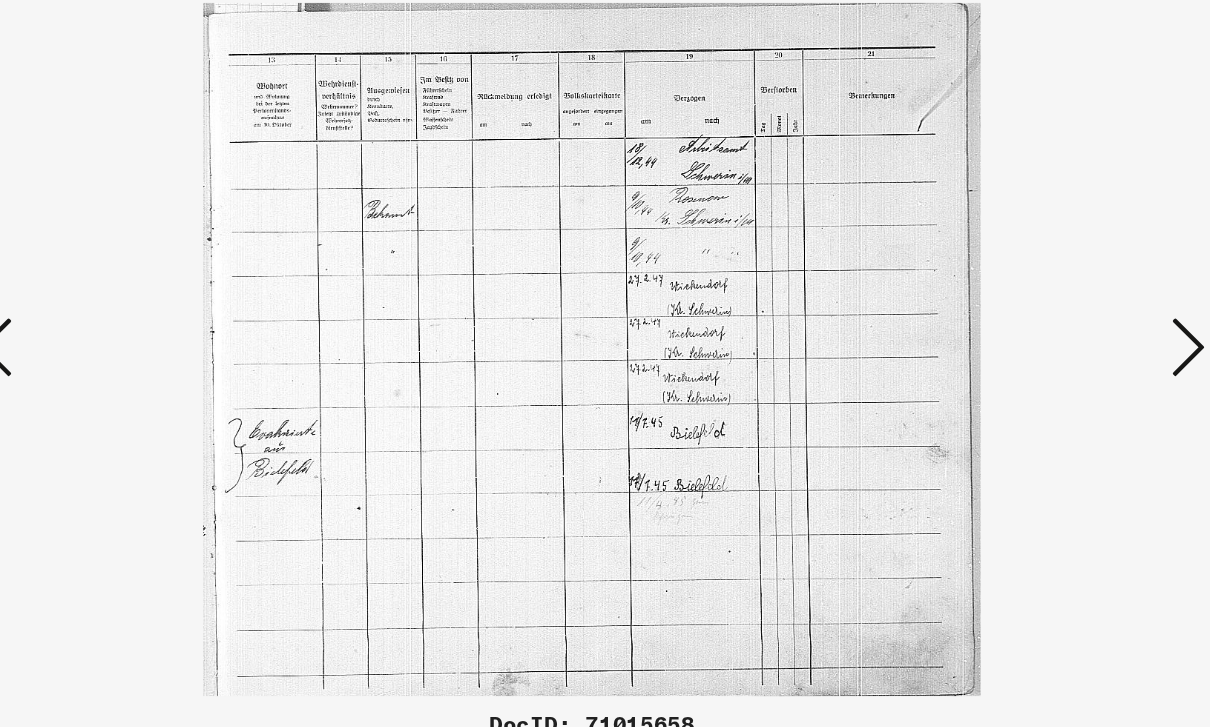 click at bounding box center (1039, 313) 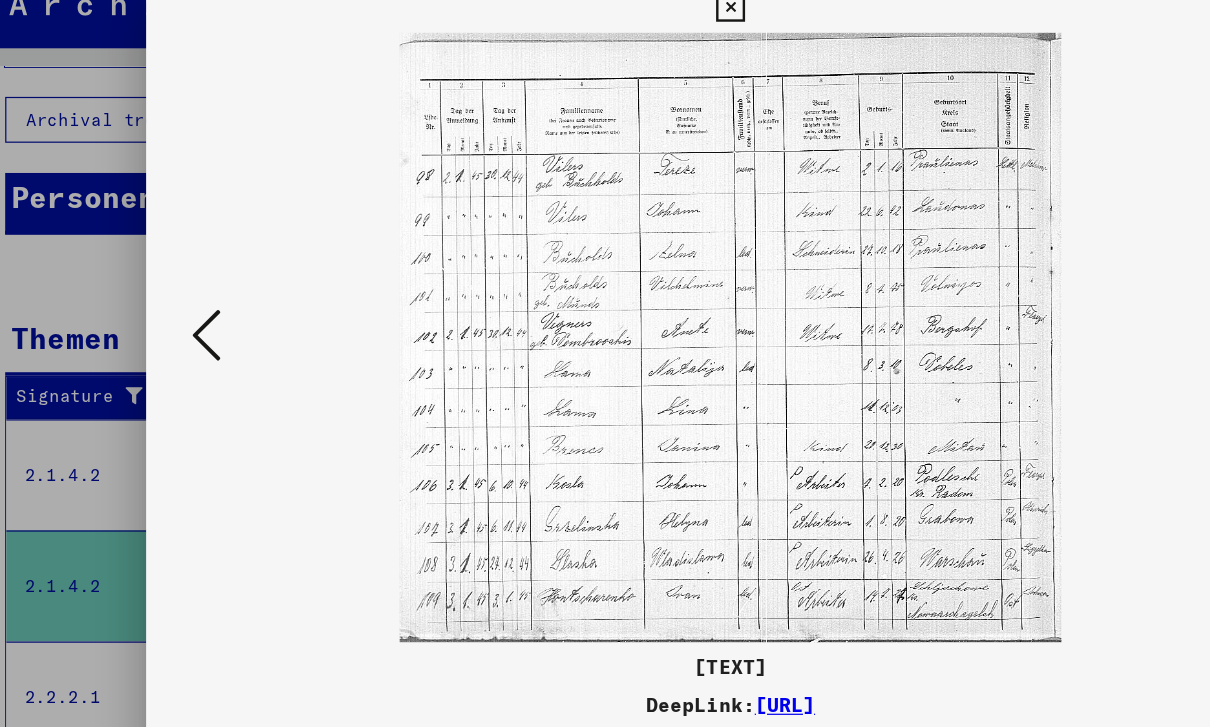 click at bounding box center (171, 312) 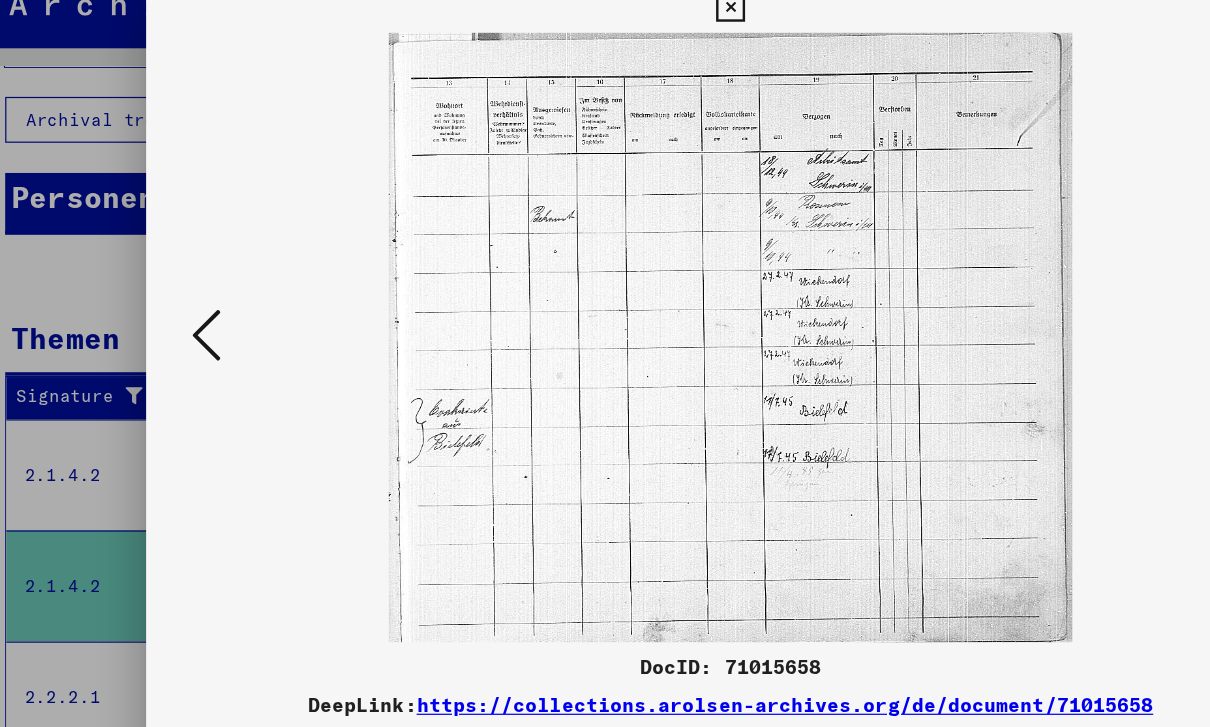 click at bounding box center [171, 313] 